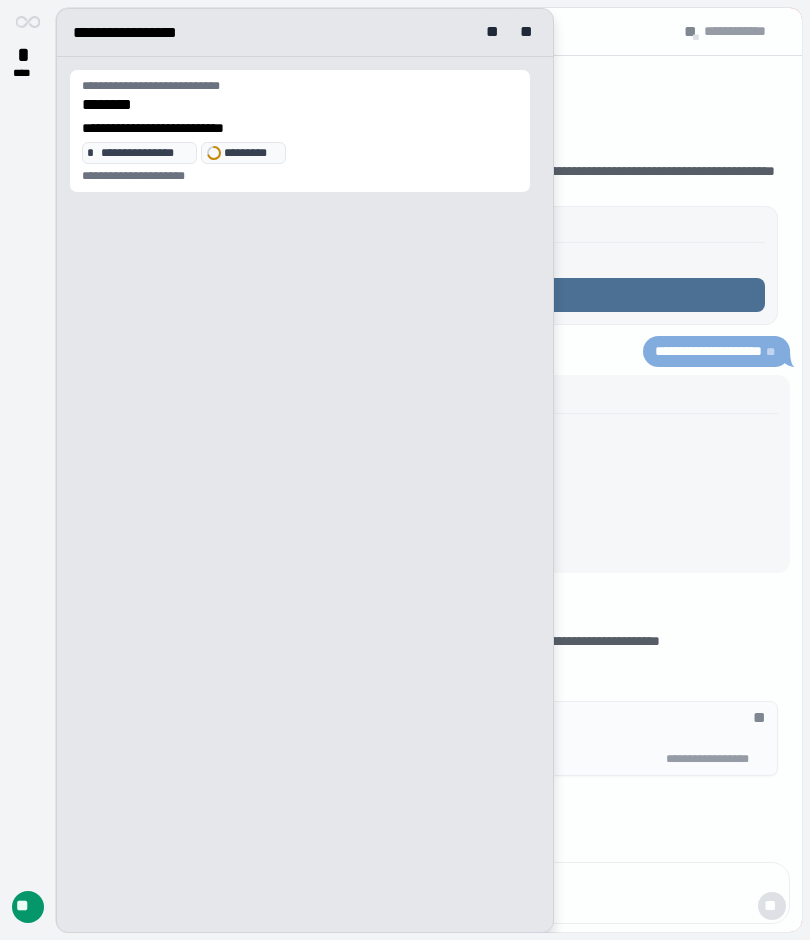 scroll, scrollTop: 0, scrollLeft: 0, axis: both 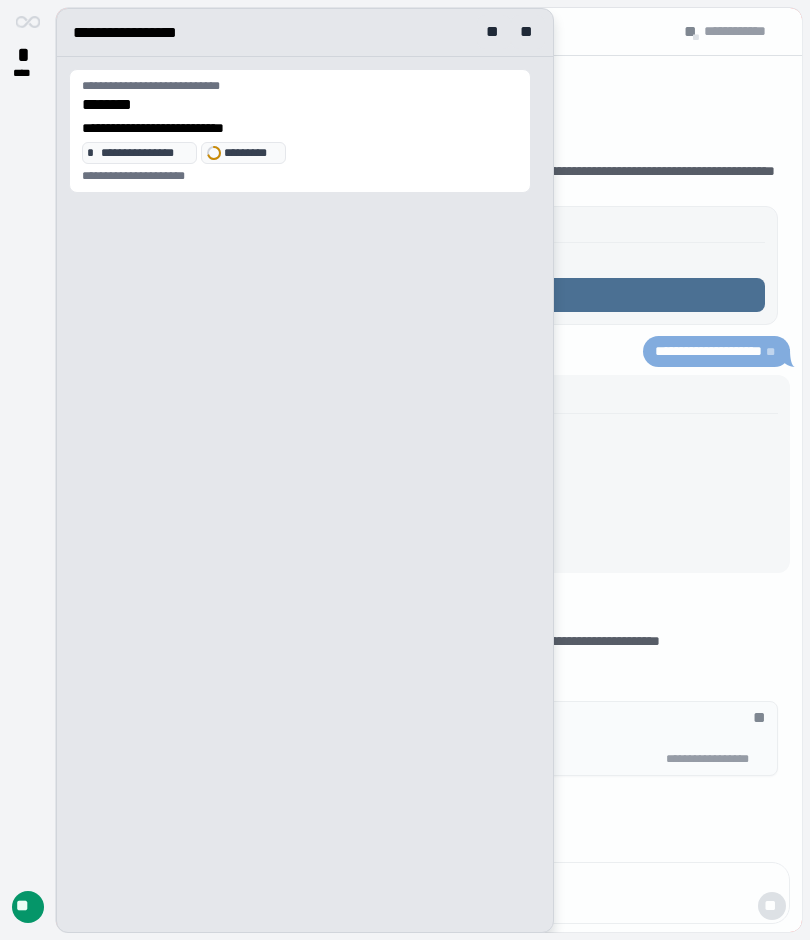 click on "**" at bounding box center (528, 32) 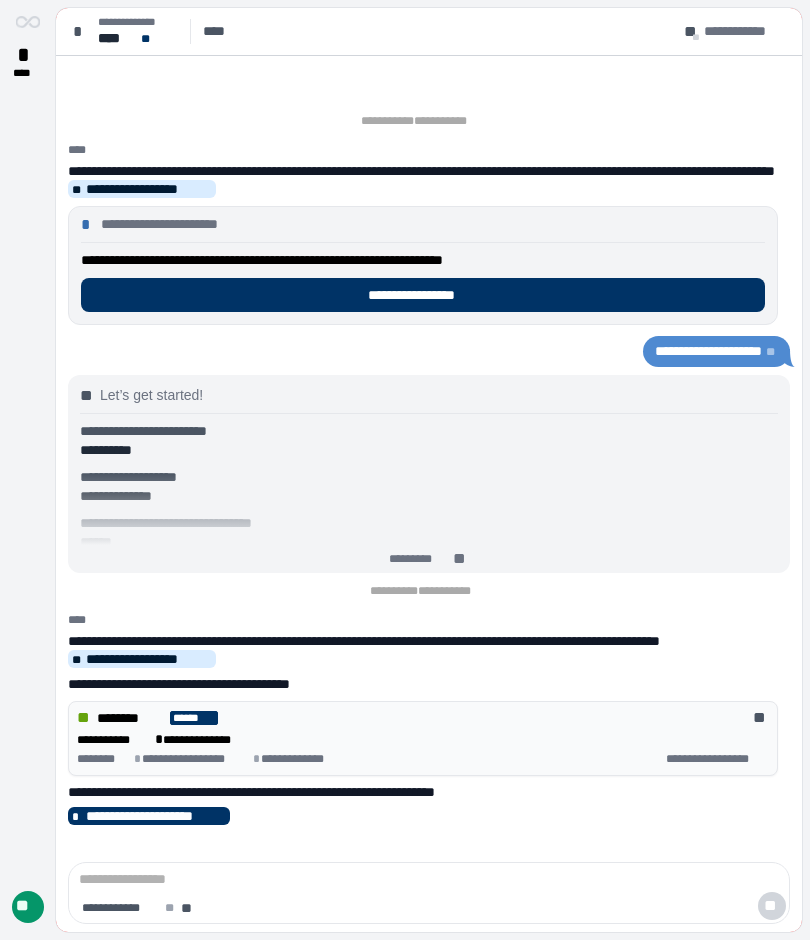 click on "**********" at bounding box center [708, 351] 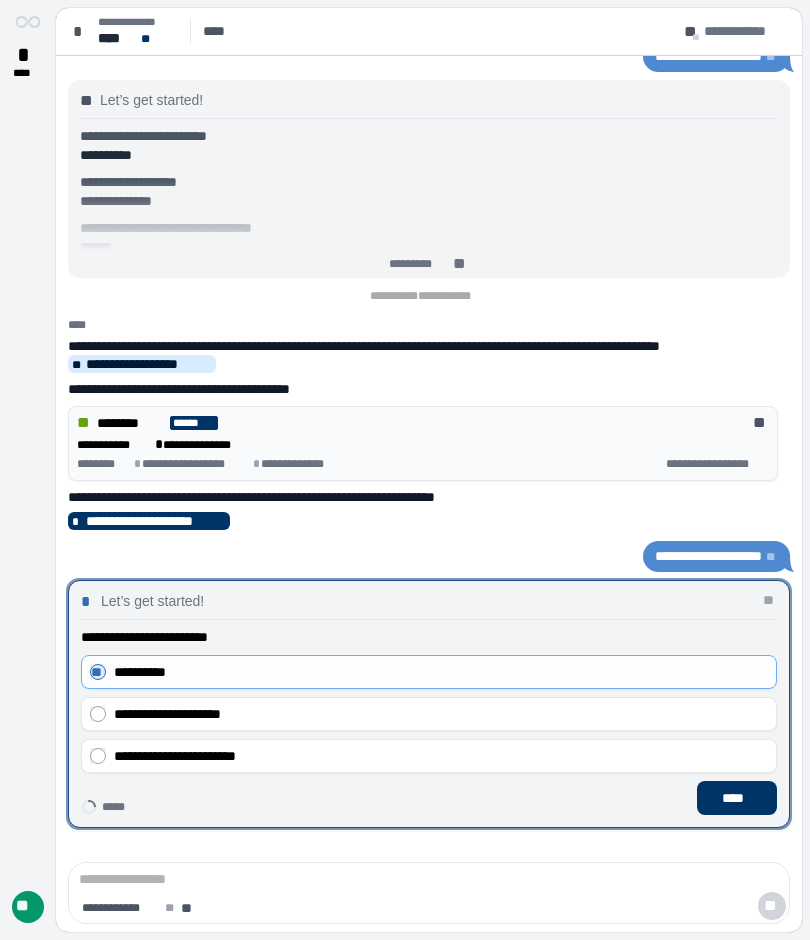 click on "****" at bounding box center (737, 798) 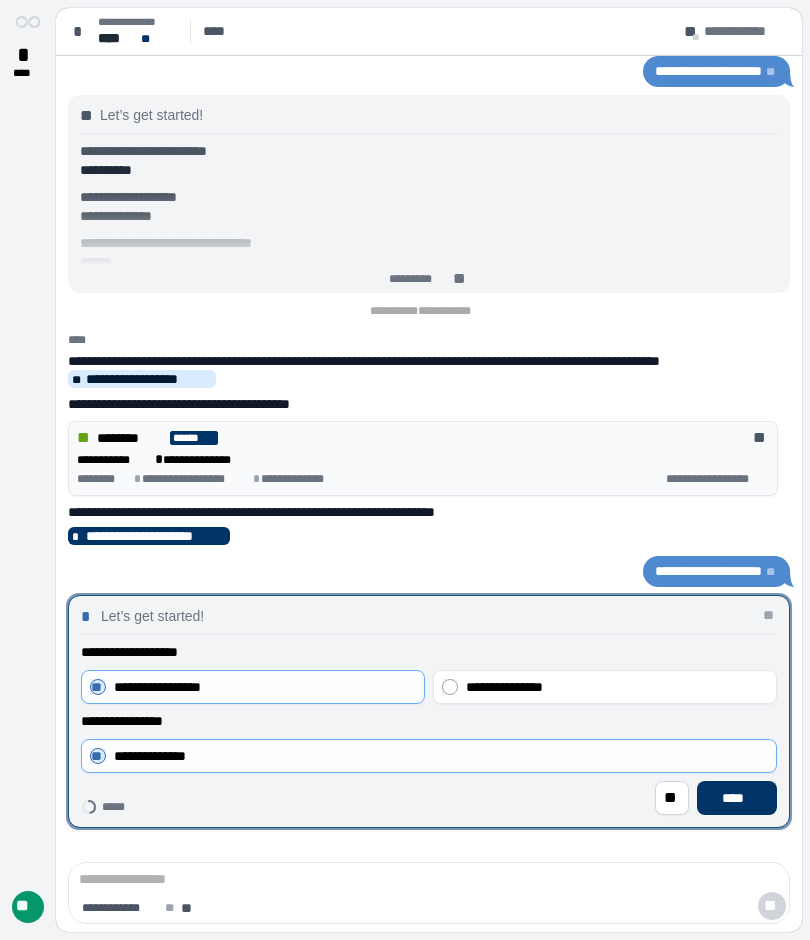 click on "****" at bounding box center [737, 798] 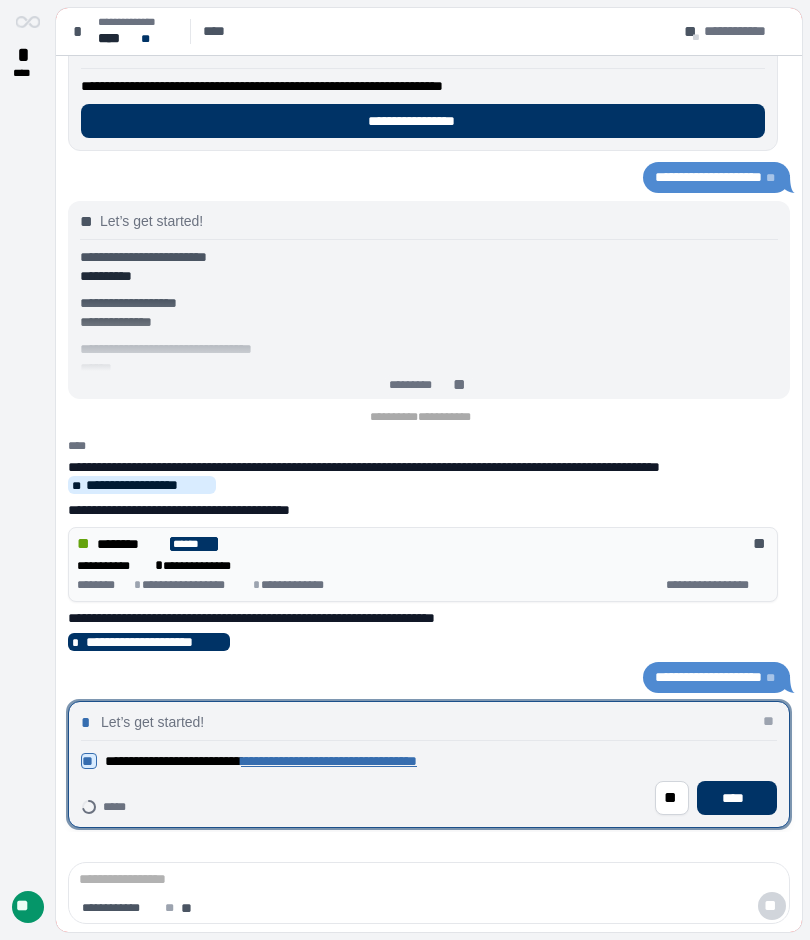 click on "****" at bounding box center (737, 798) 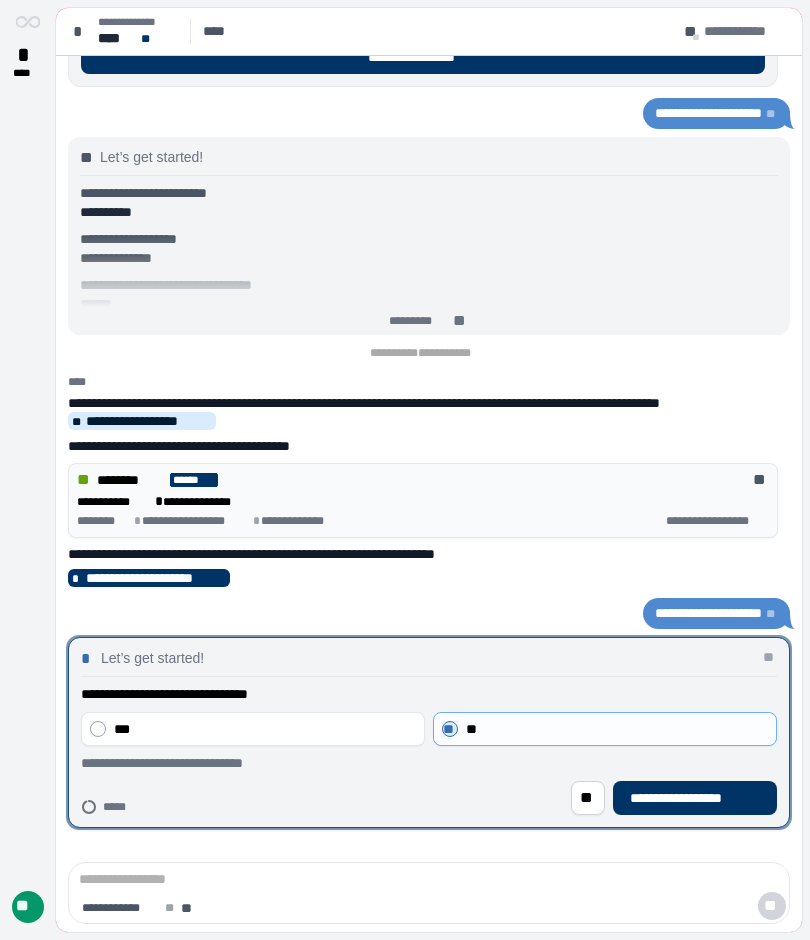 click on "**********" at bounding box center (695, 798) 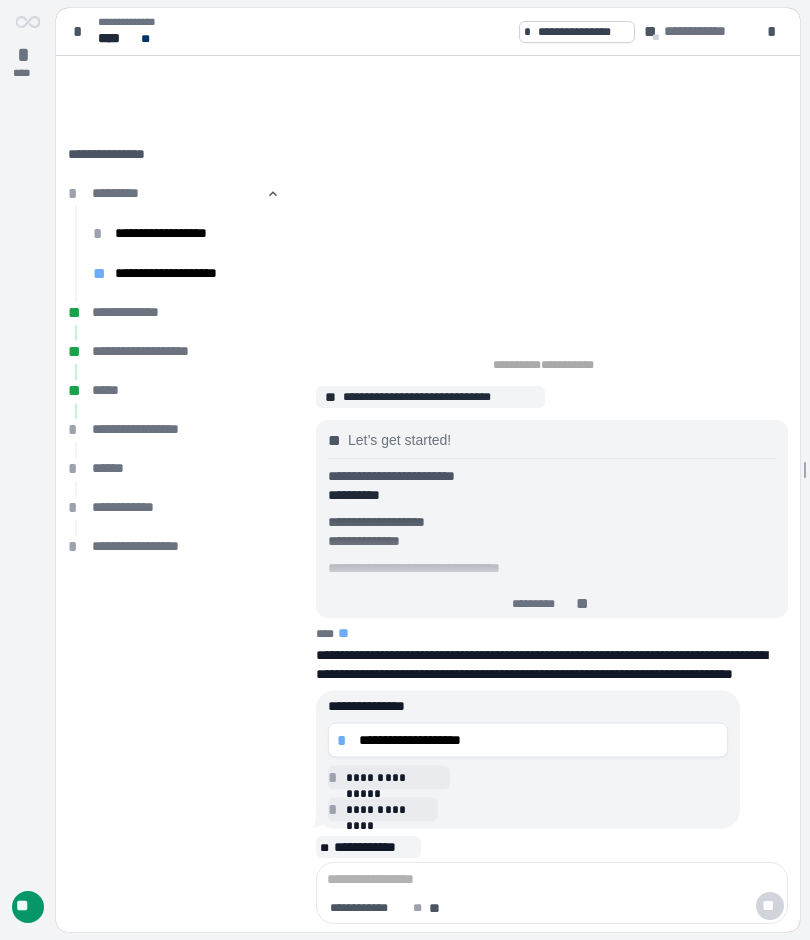 click on "**********" at bounding box center [528, 740] 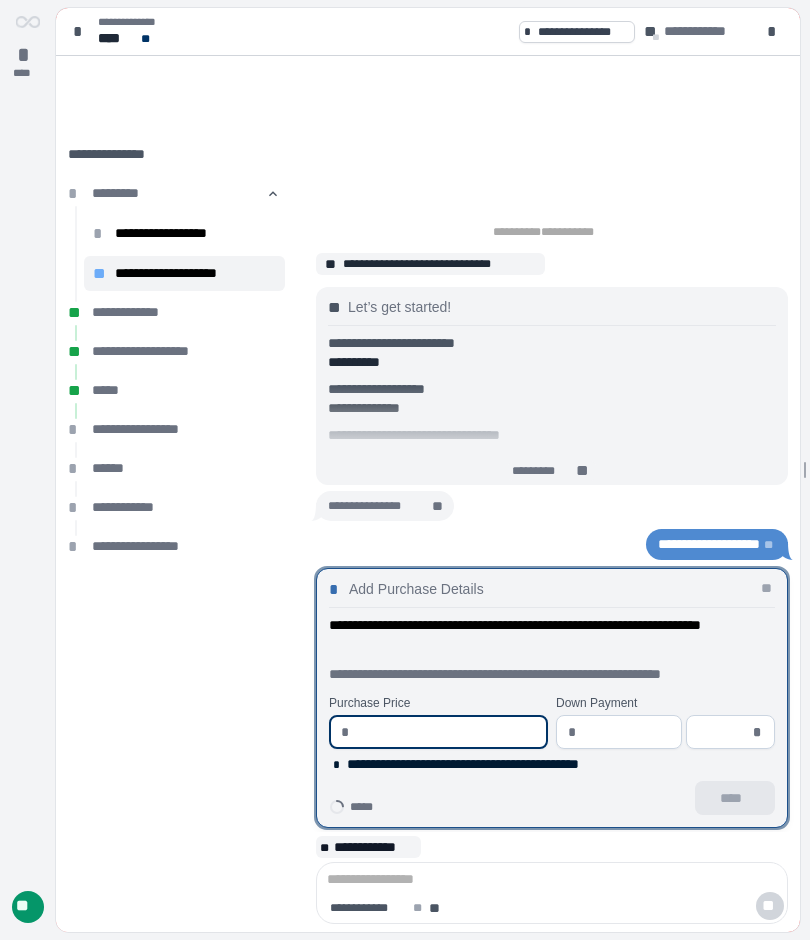 click at bounding box center (447, 732) 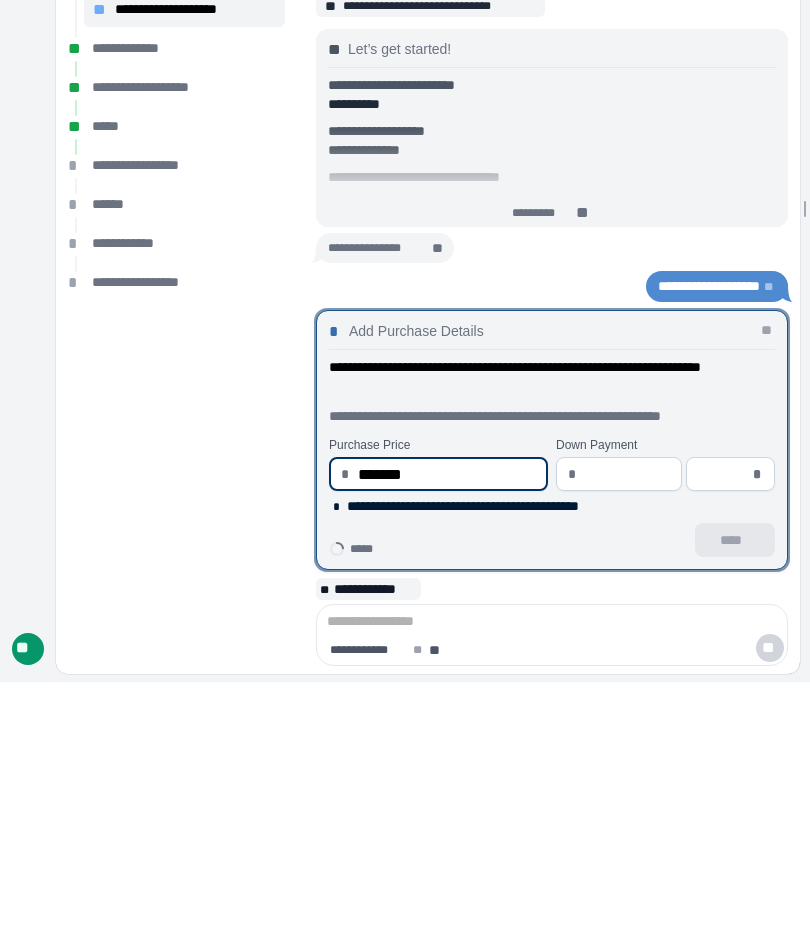 click at bounding box center [627, 738] 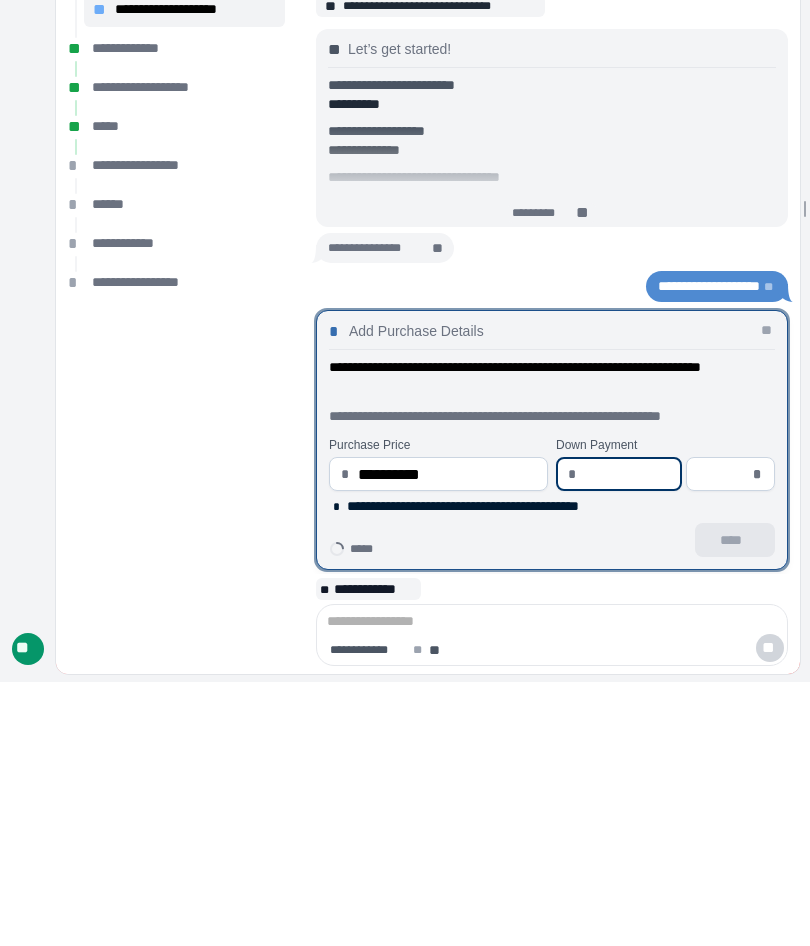 type on "*" 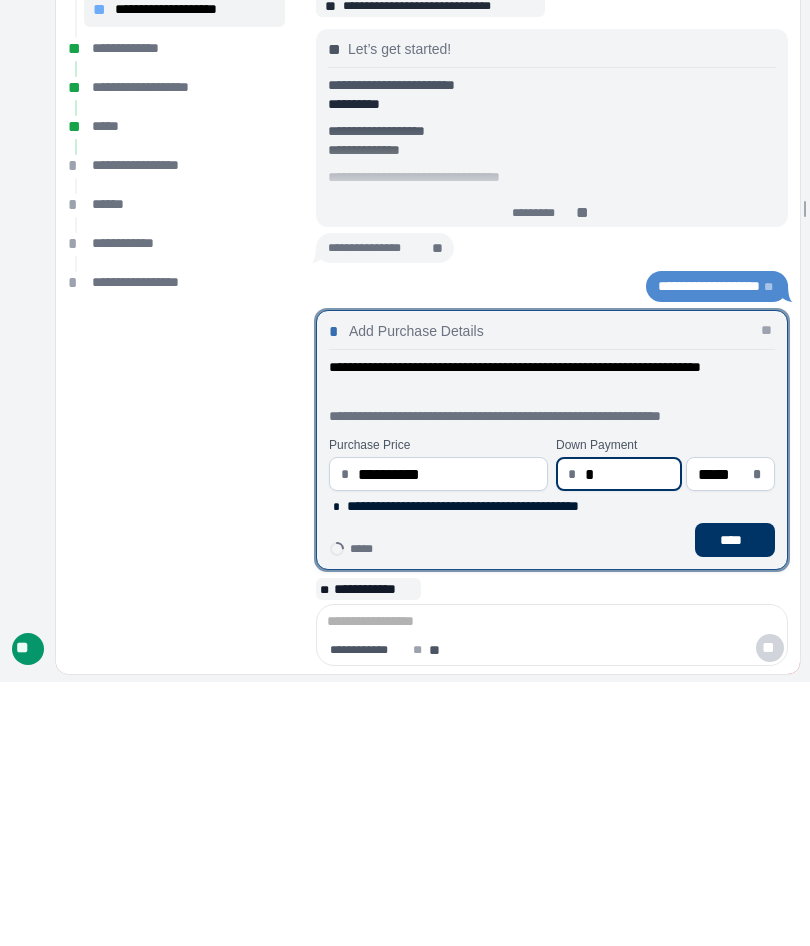 type on "**" 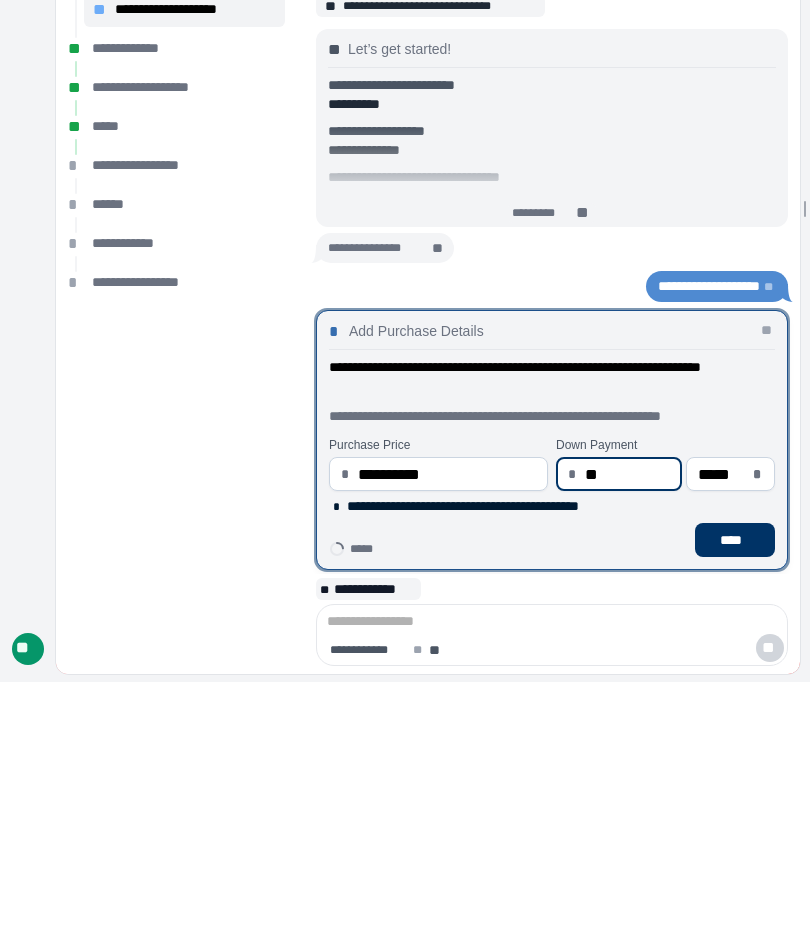 type on "*****" 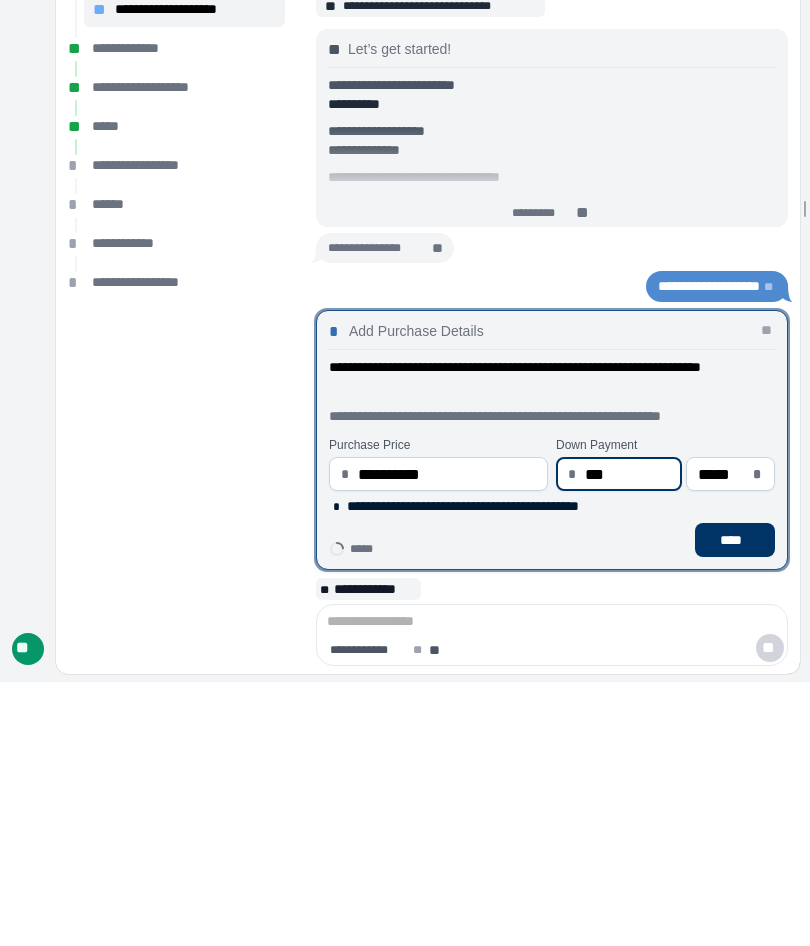 type on "*****" 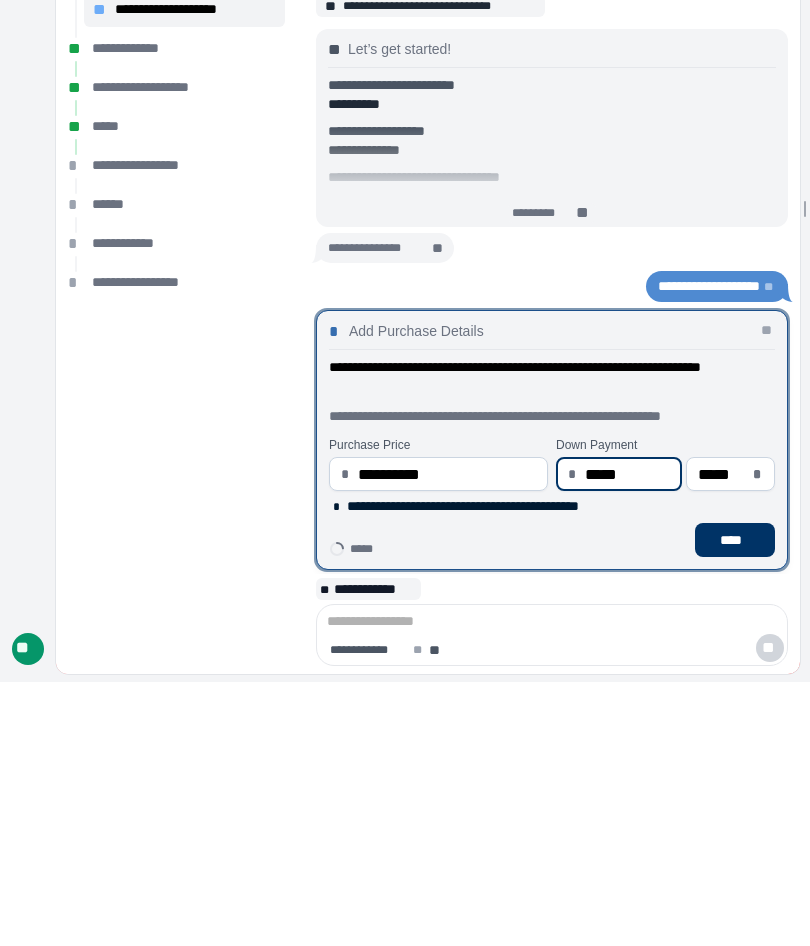 click on "****" at bounding box center [735, 804] 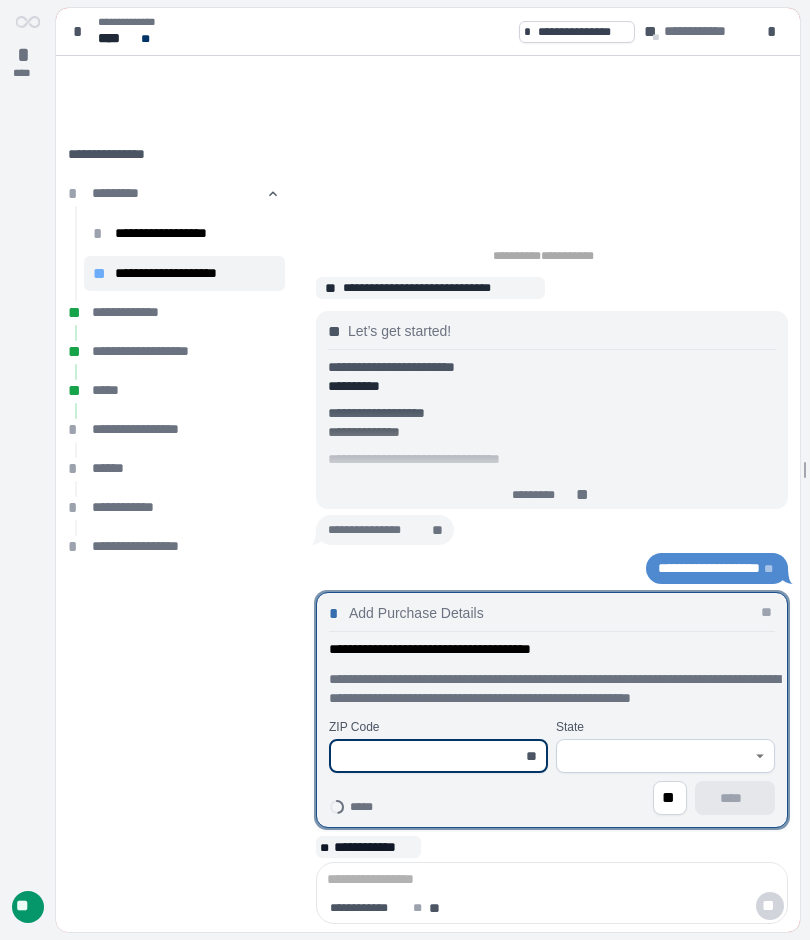 click at bounding box center [427, 756] 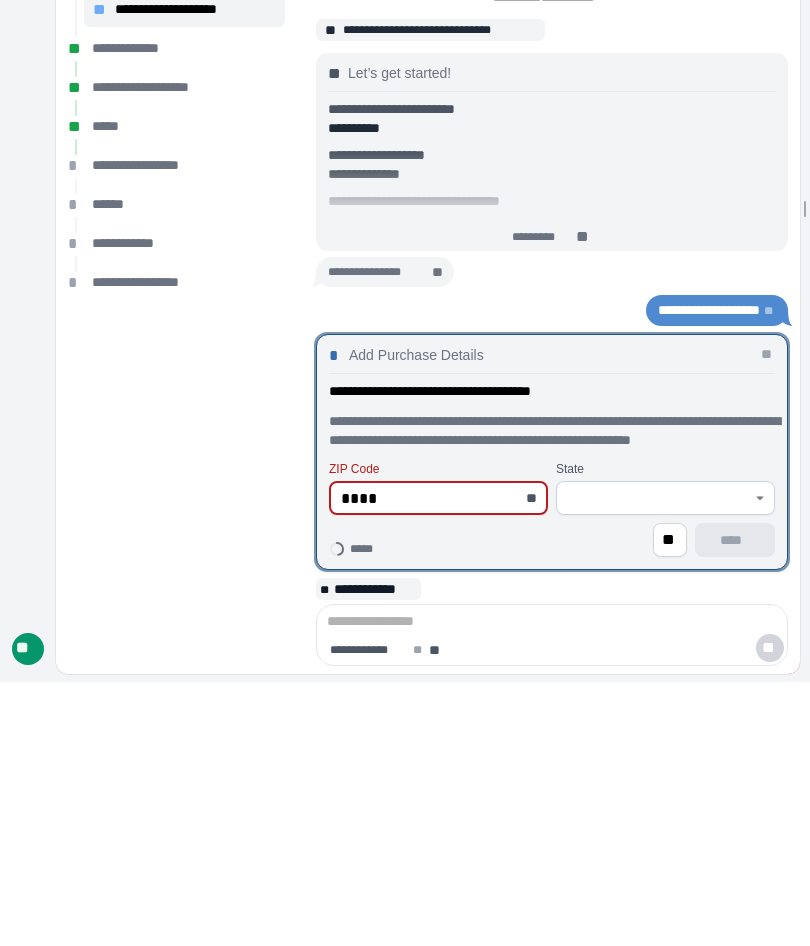 type on "*****" 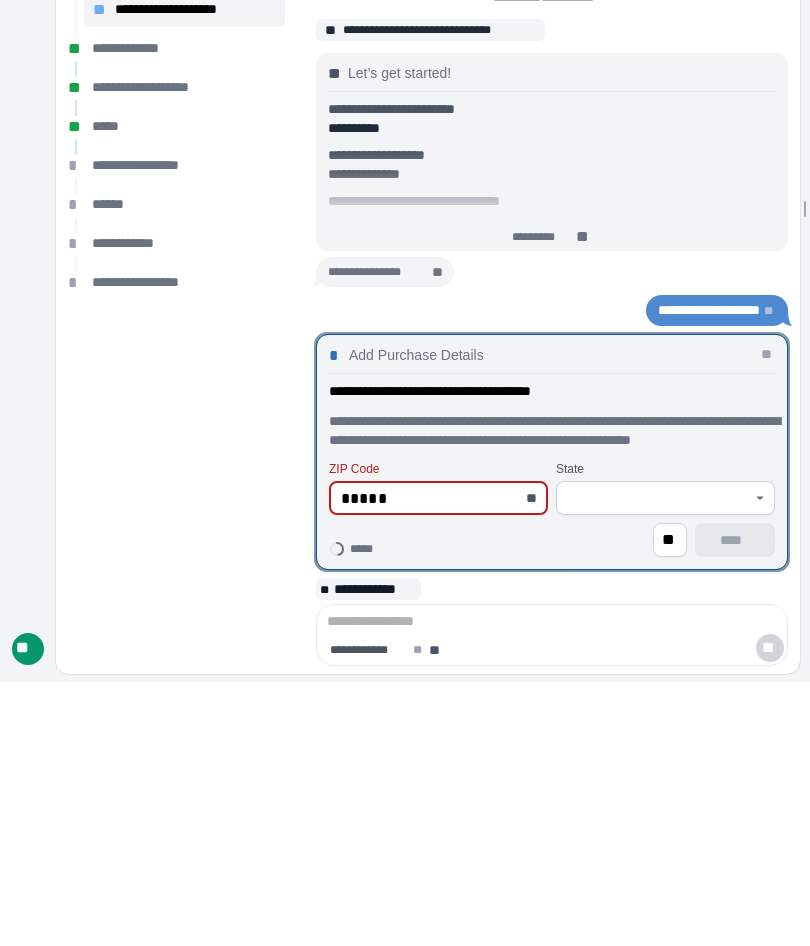 type on "*********" 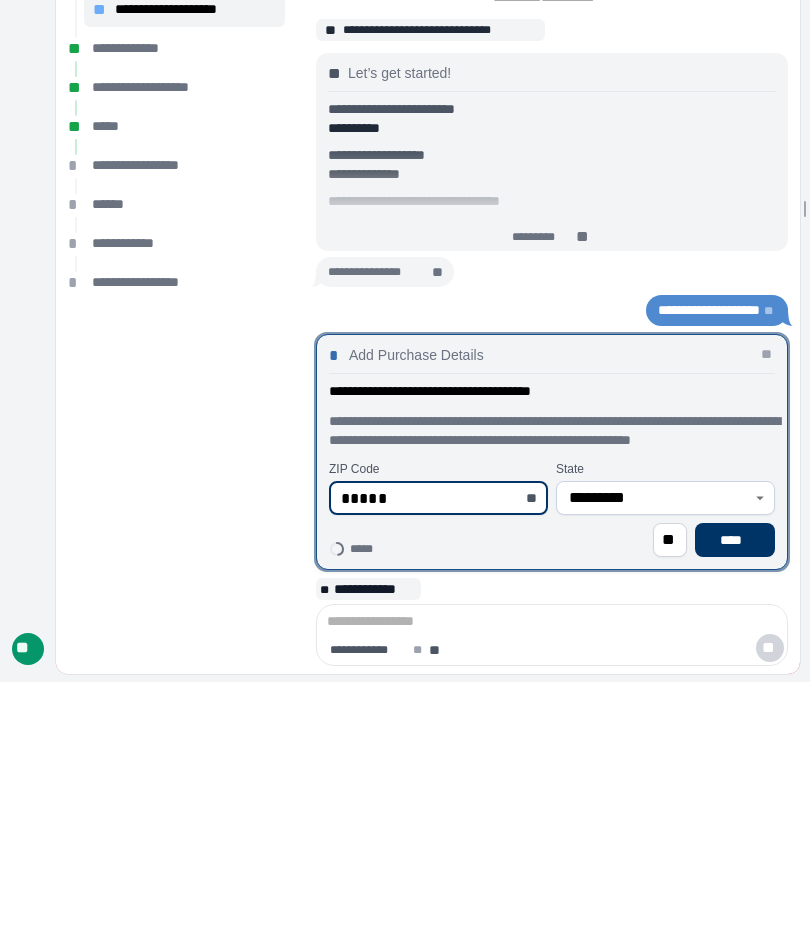 type on "*****" 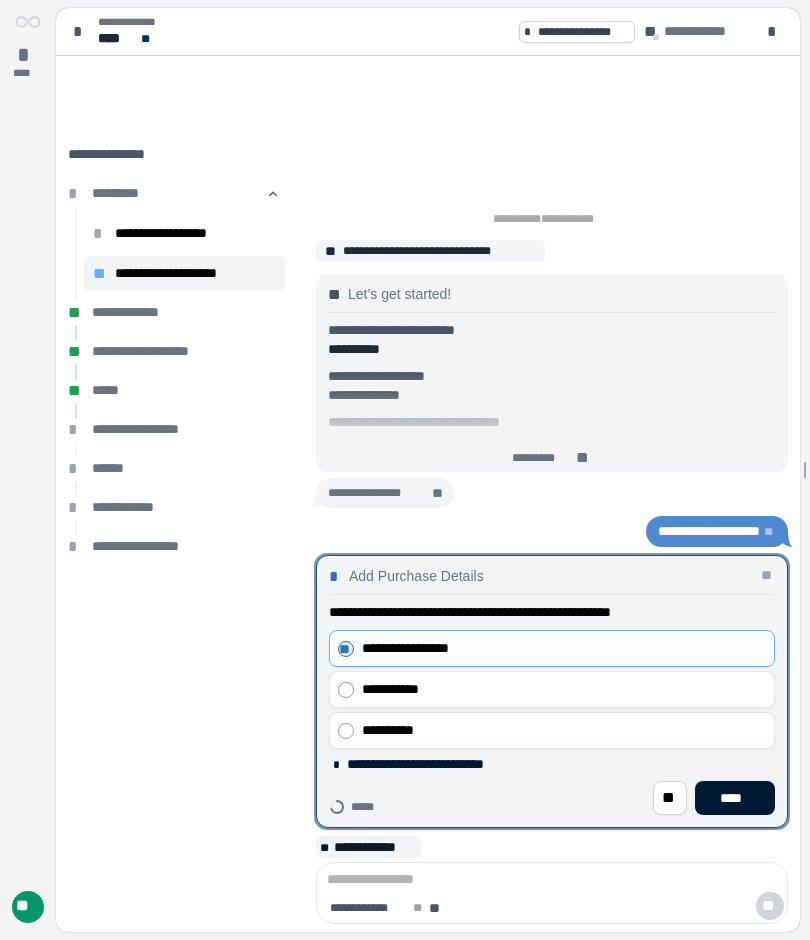 click on "****" at bounding box center (735, 798) 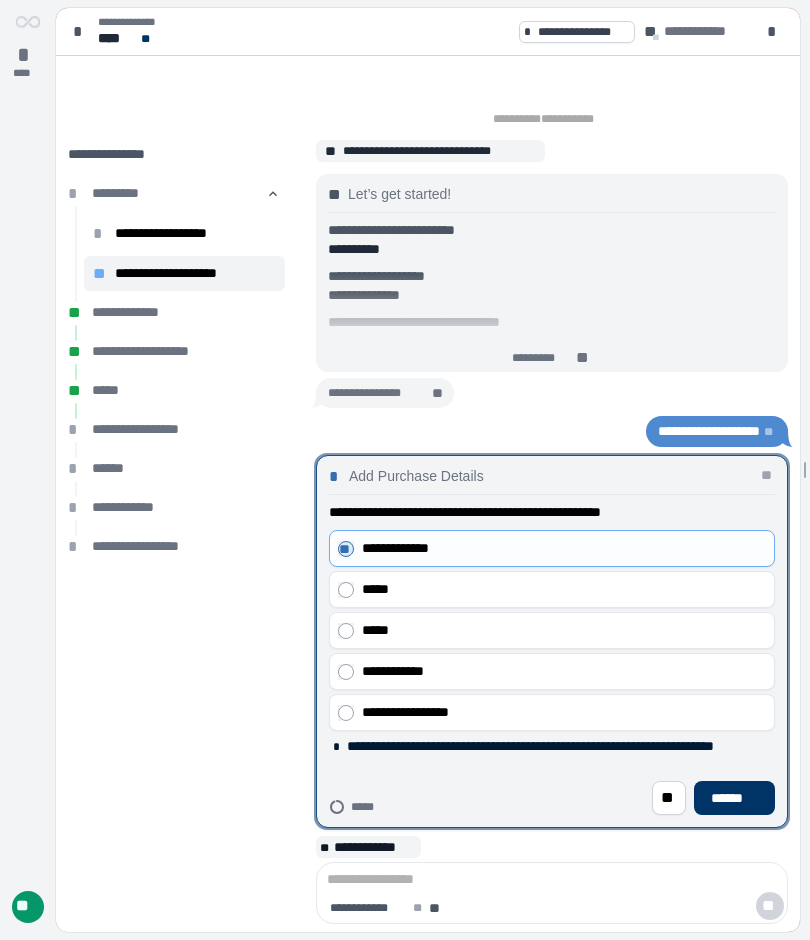 click on "******" at bounding box center (734, 798) 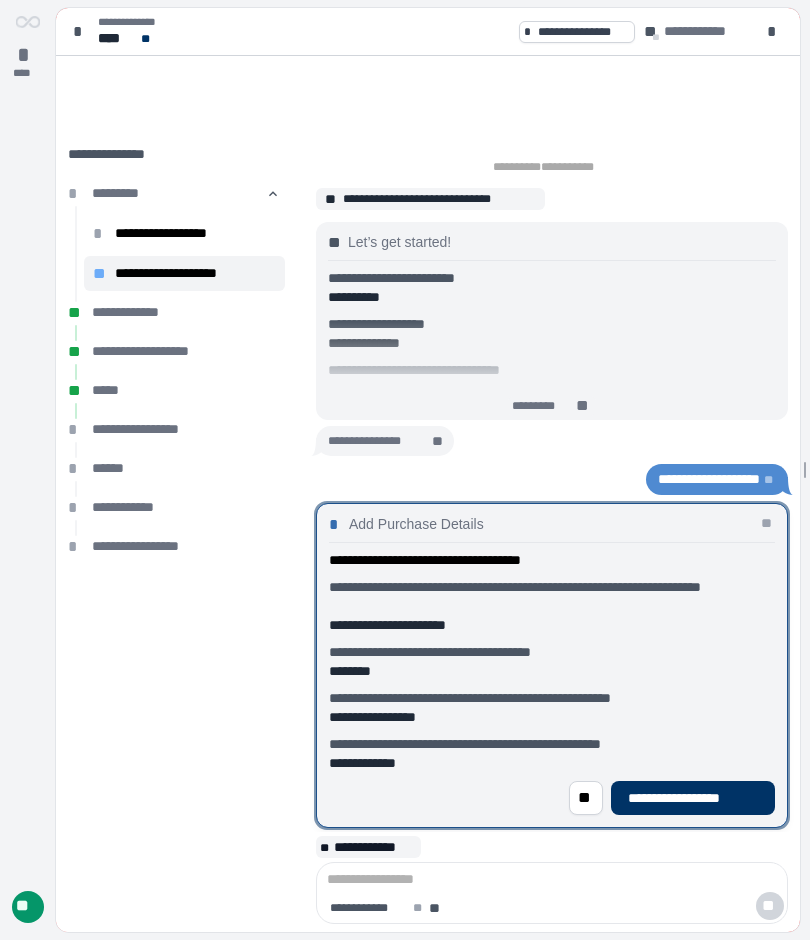 click on "**********" at bounding box center (693, 798) 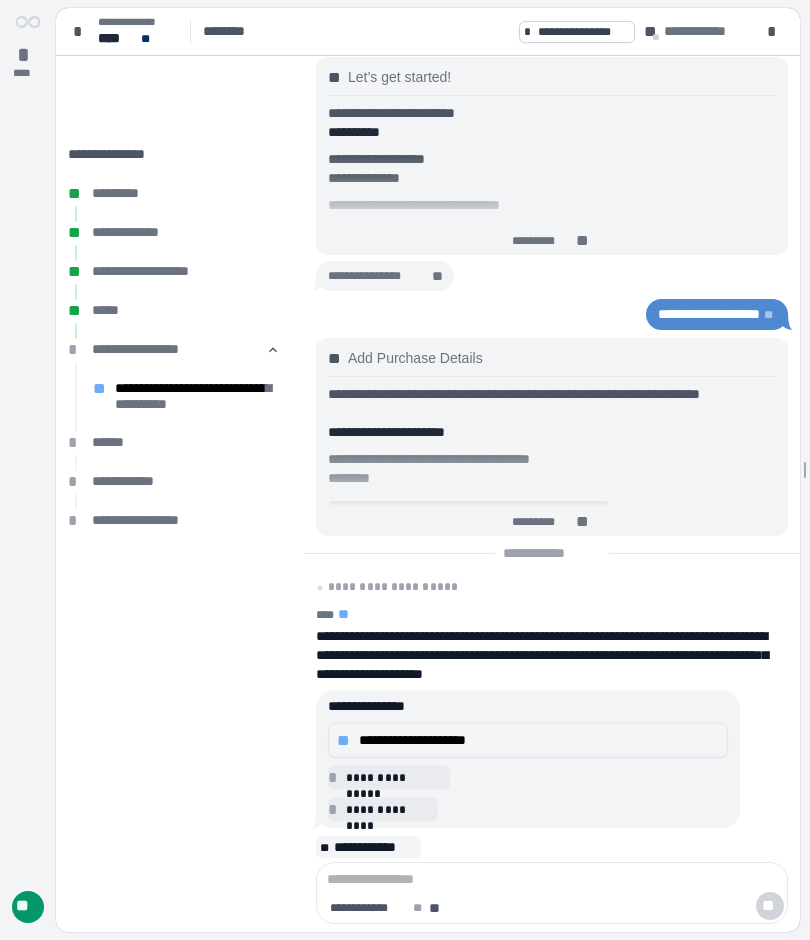 click on "**********" at bounding box center (528, 740) 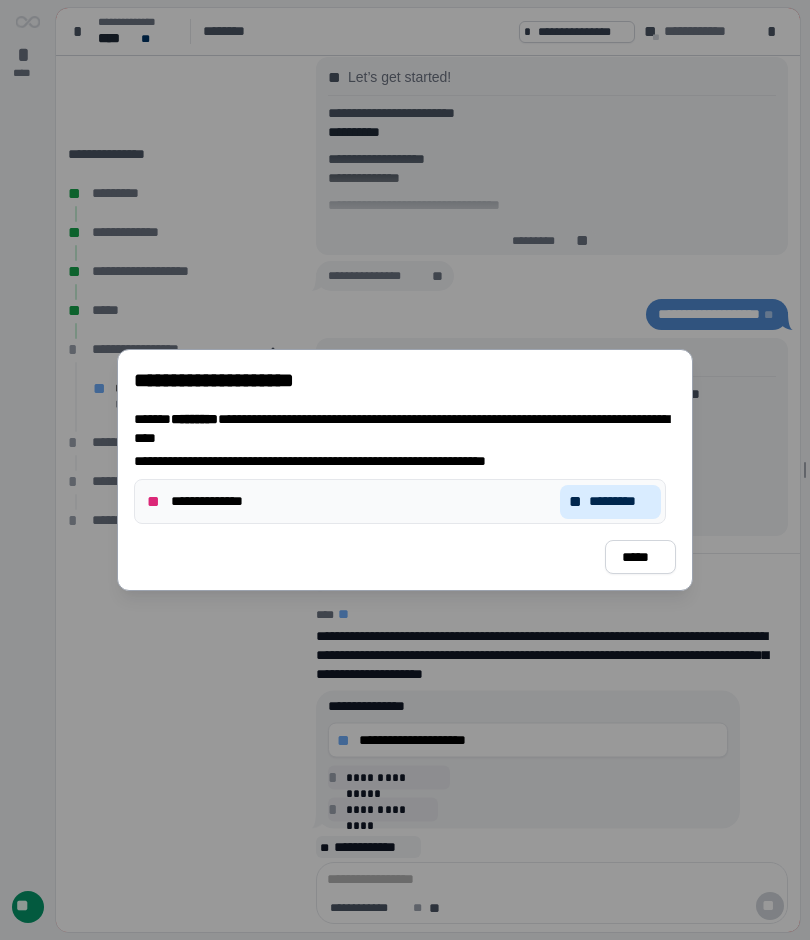 click on "*********" at bounding box center (620, 501) 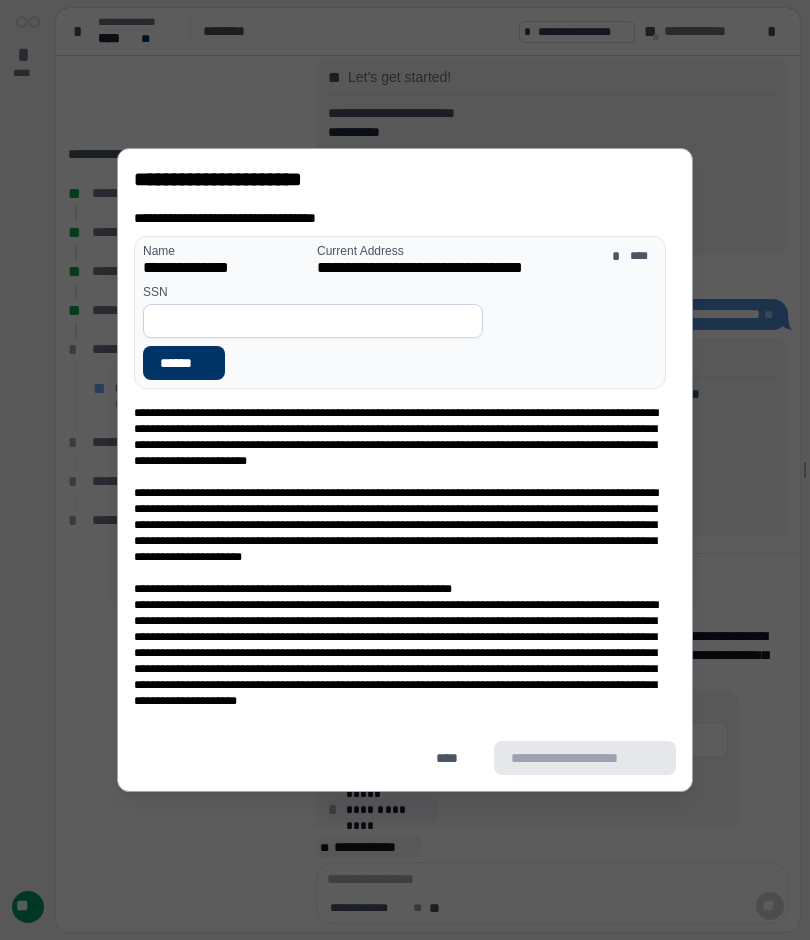 click at bounding box center (313, 321) 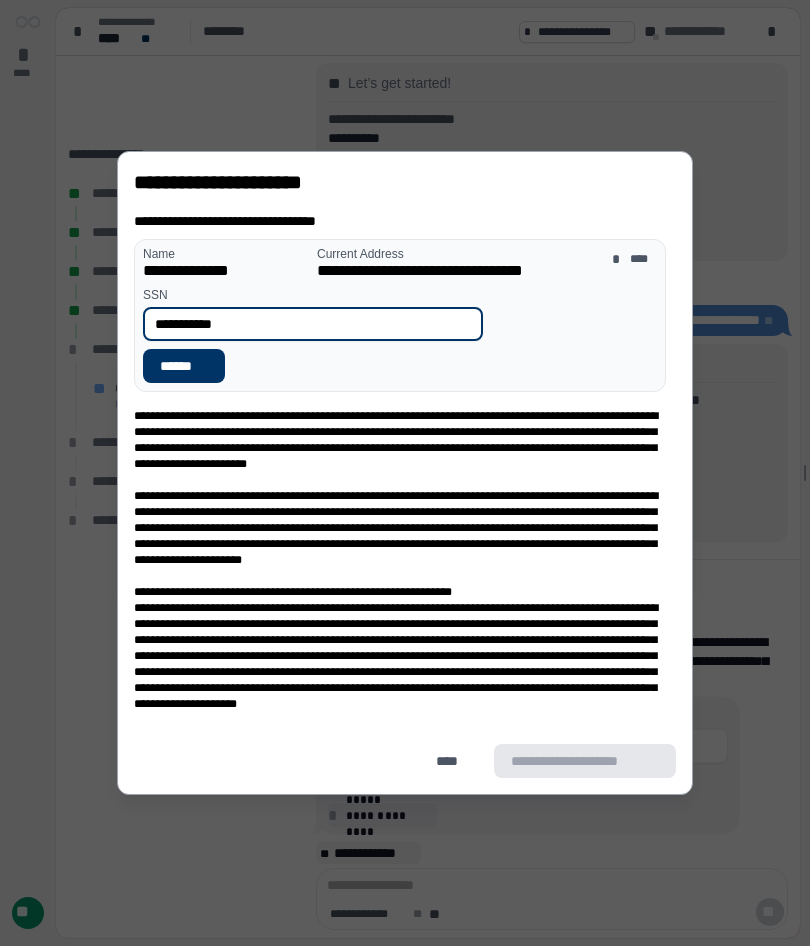 click on "******" at bounding box center [184, 366] 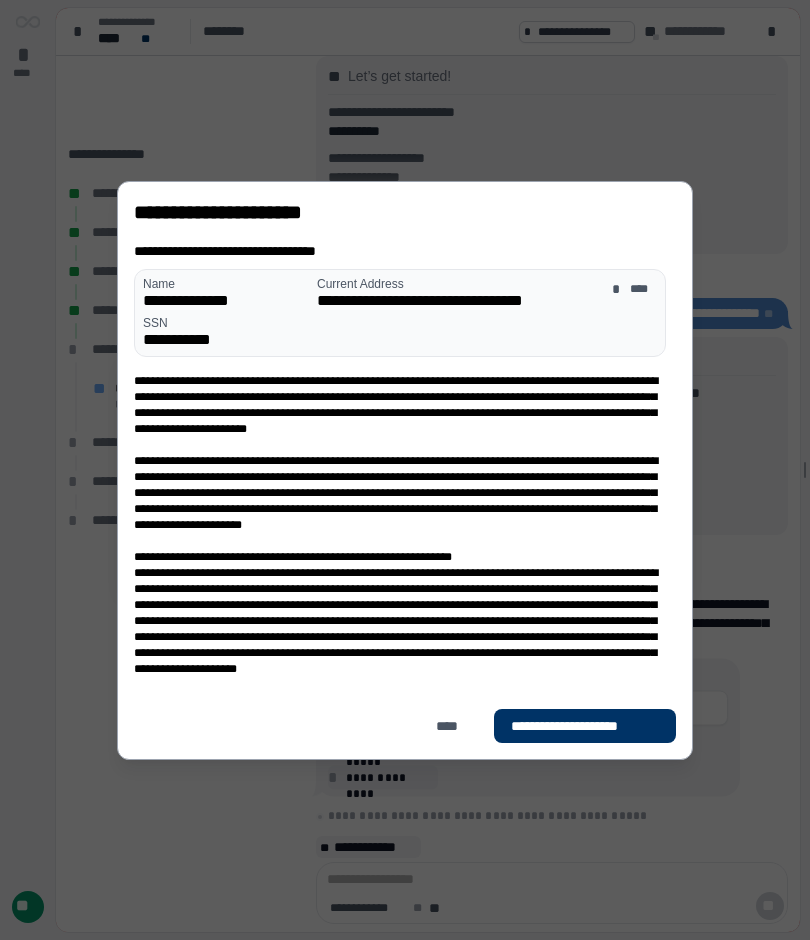 click on "**********" at bounding box center [585, 726] 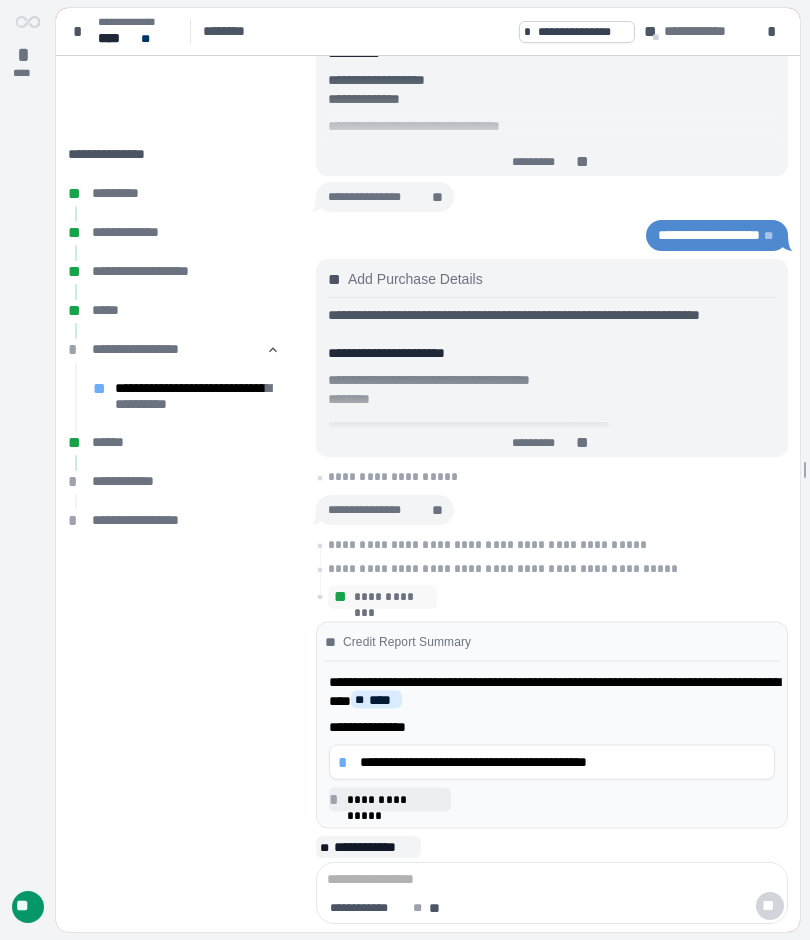 click on "*" at bounding box center [346, 762] 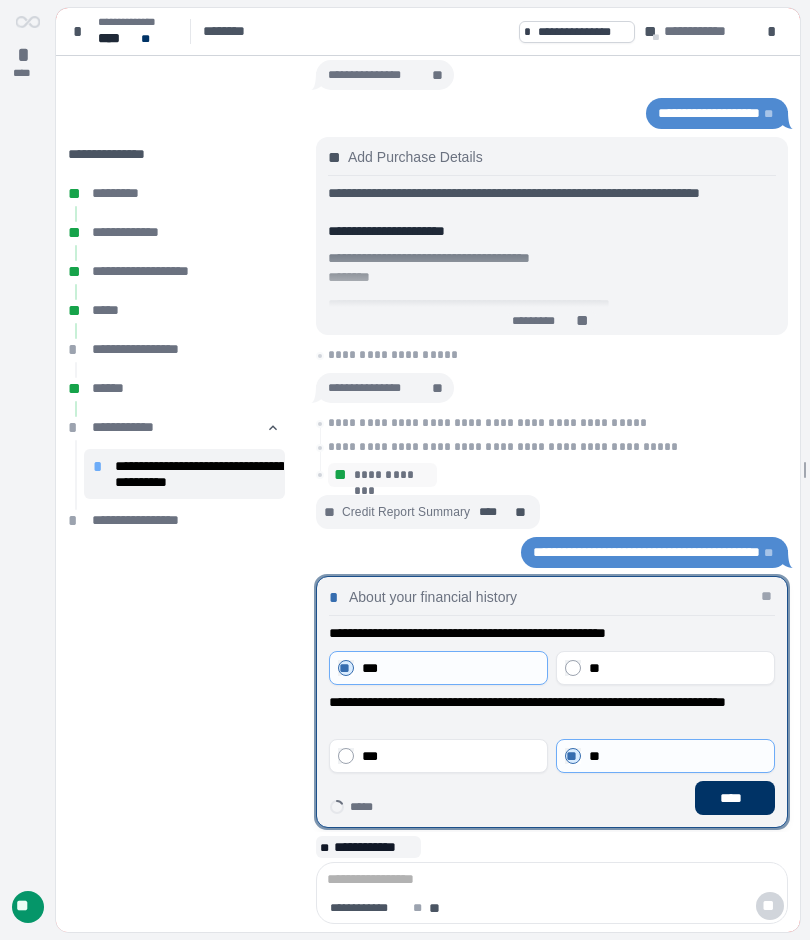 click on "****" at bounding box center [735, 798] 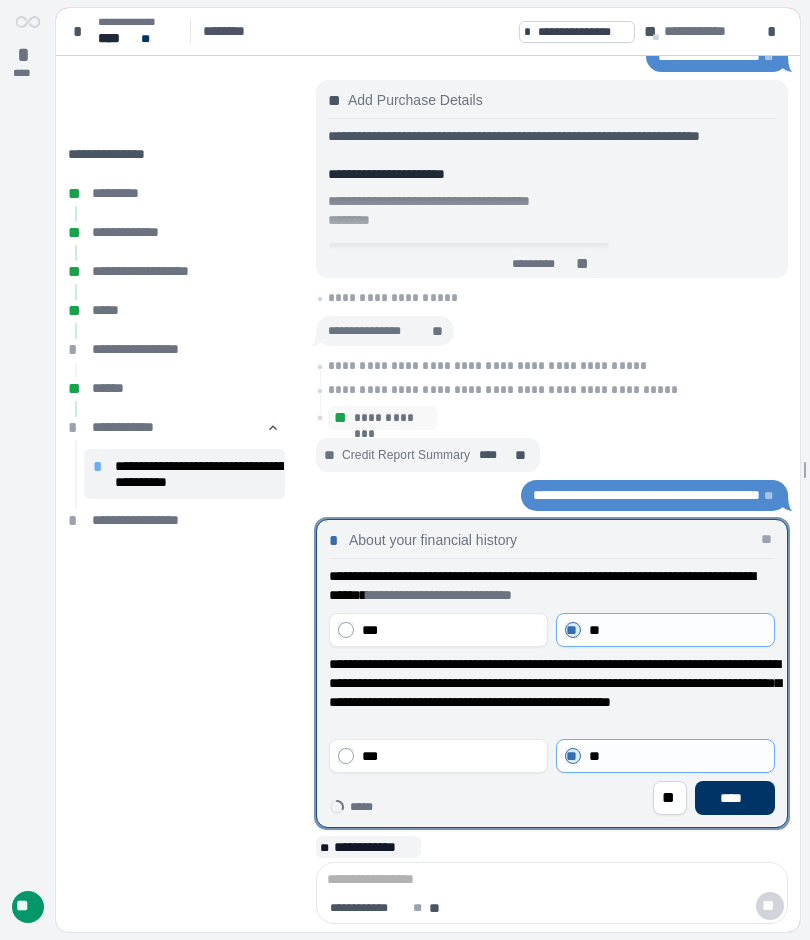 click on "****" at bounding box center (735, 798) 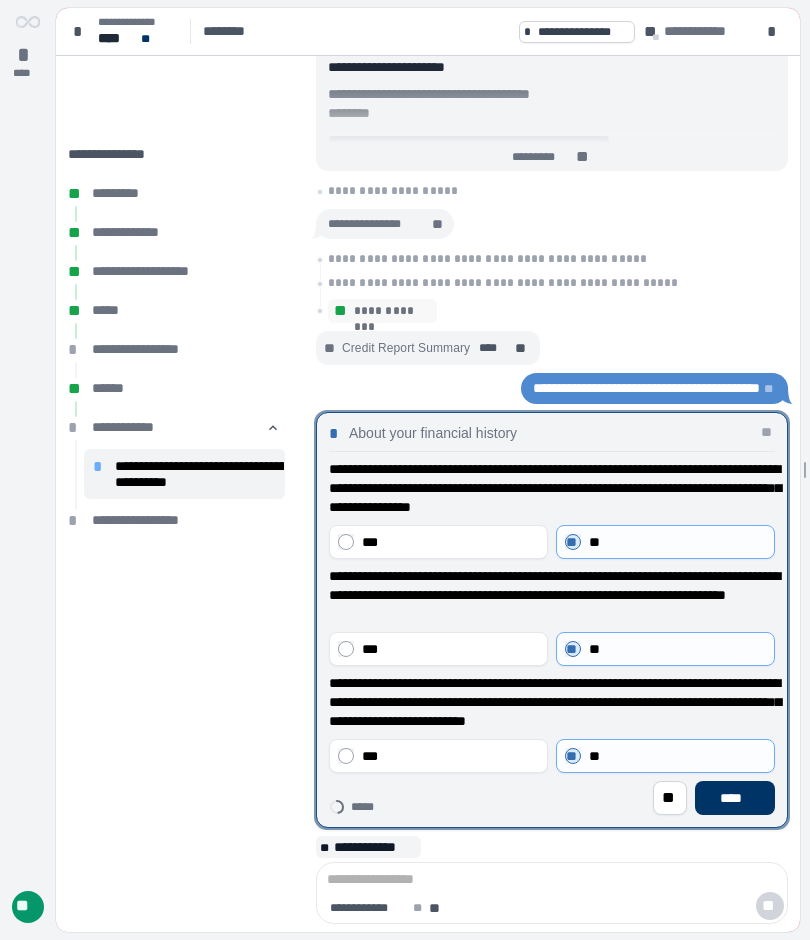 click on "****" at bounding box center [735, 798] 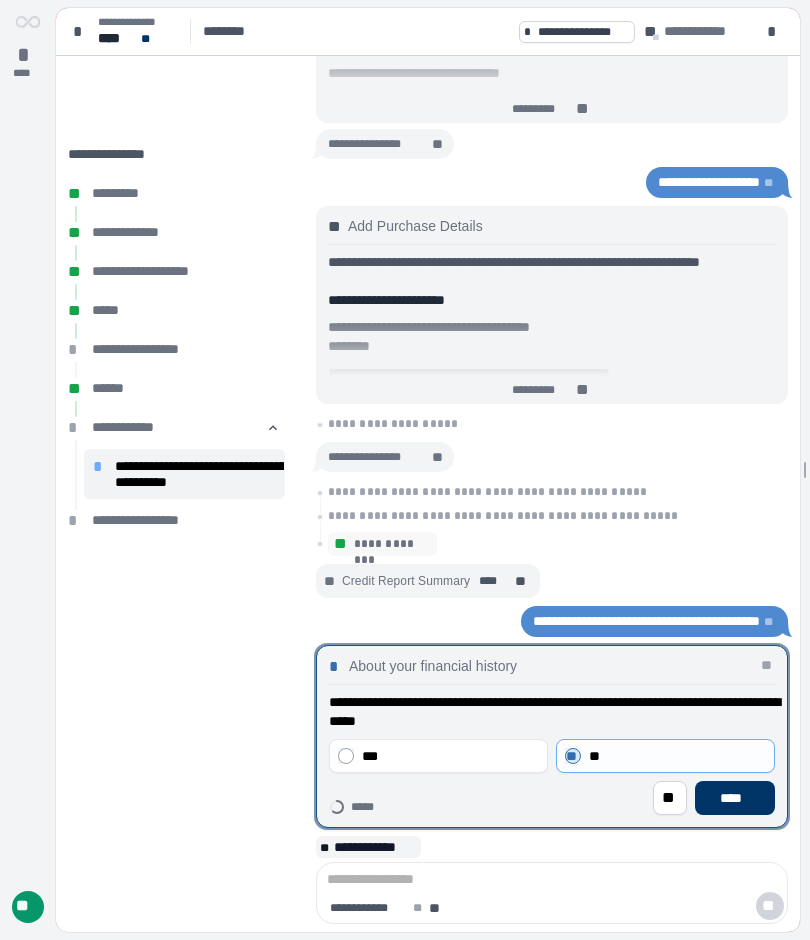 click on "****" at bounding box center [735, 798] 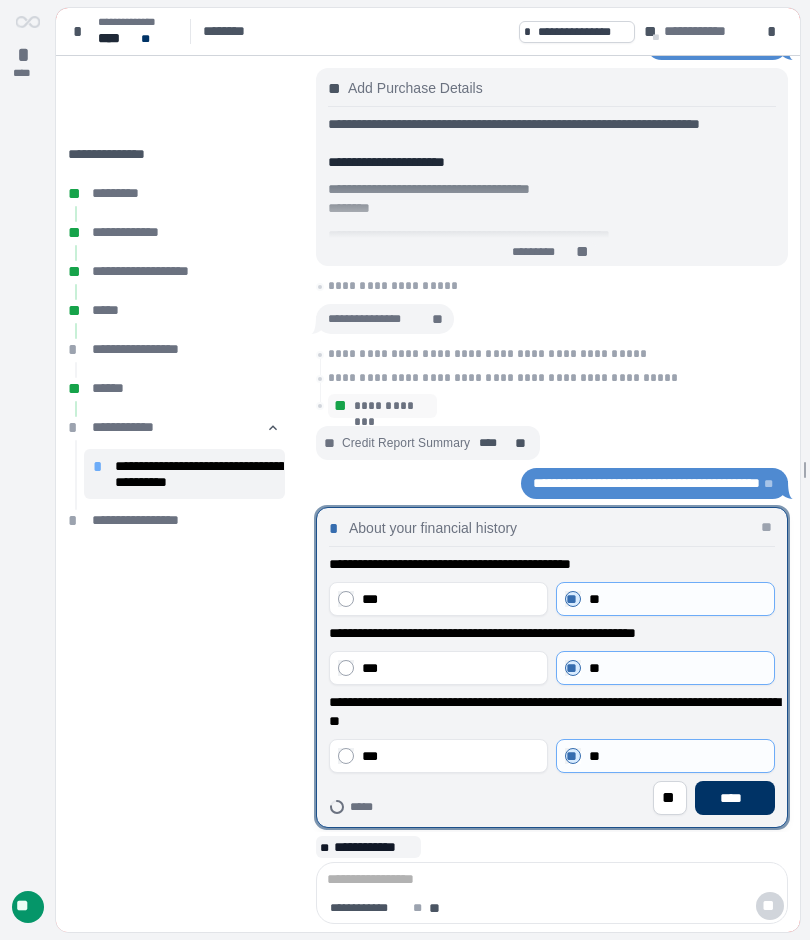 click on "****" at bounding box center (735, 798) 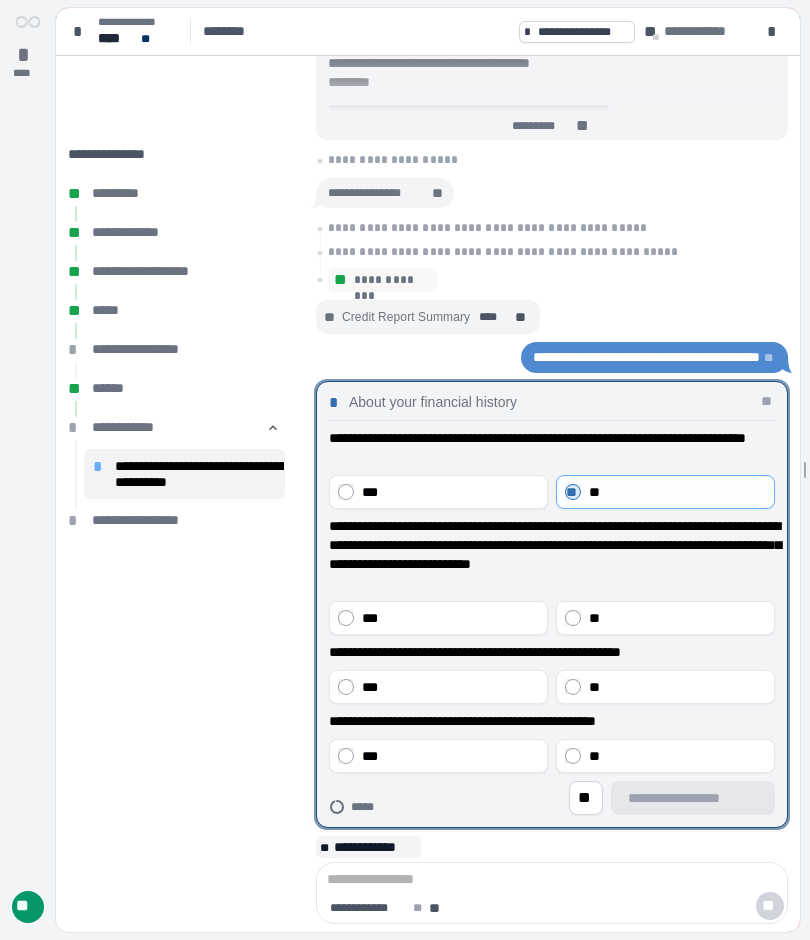 click on "**" at bounding box center (665, 618) 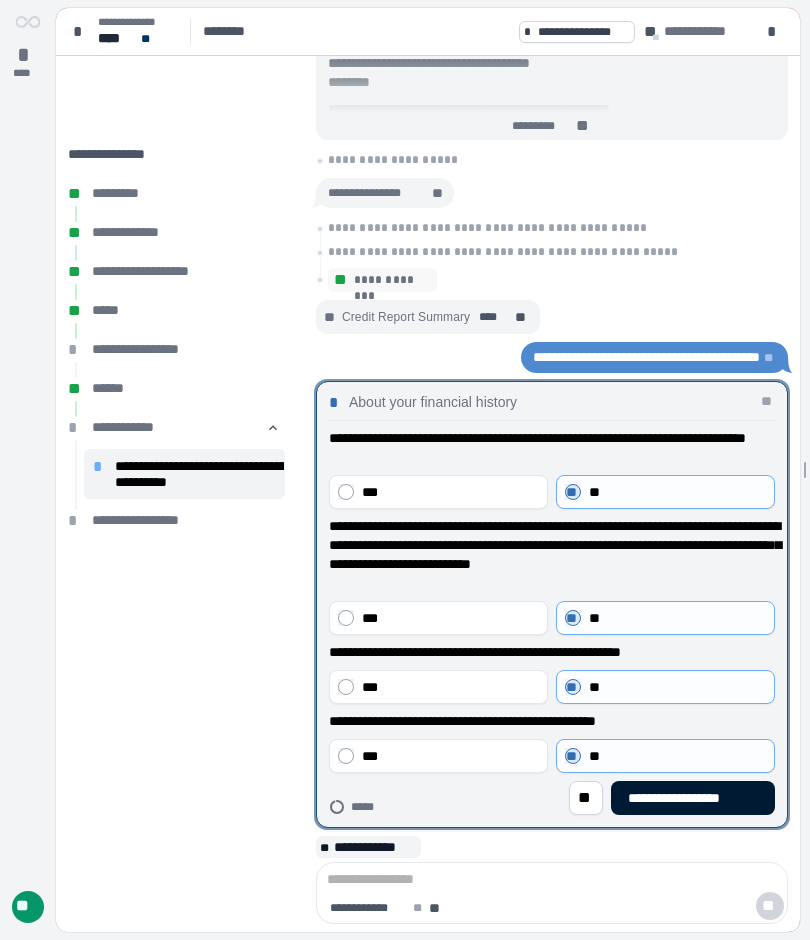 click on "**********" at bounding box center [693, 798] 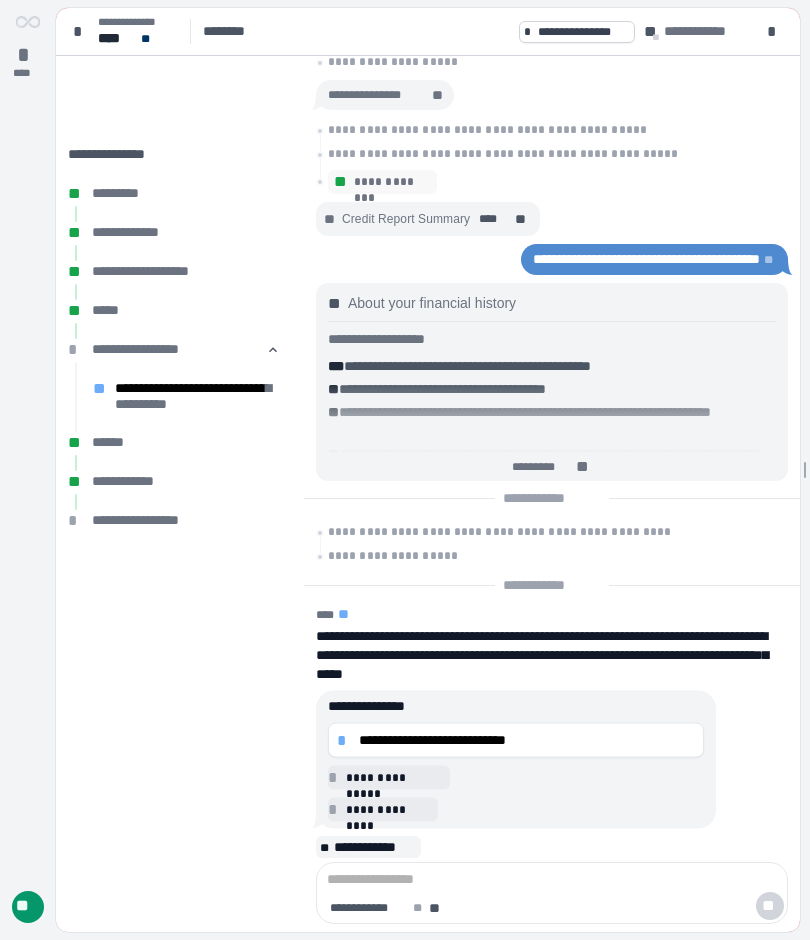 click on "**********" at bounding box center [527, 740] 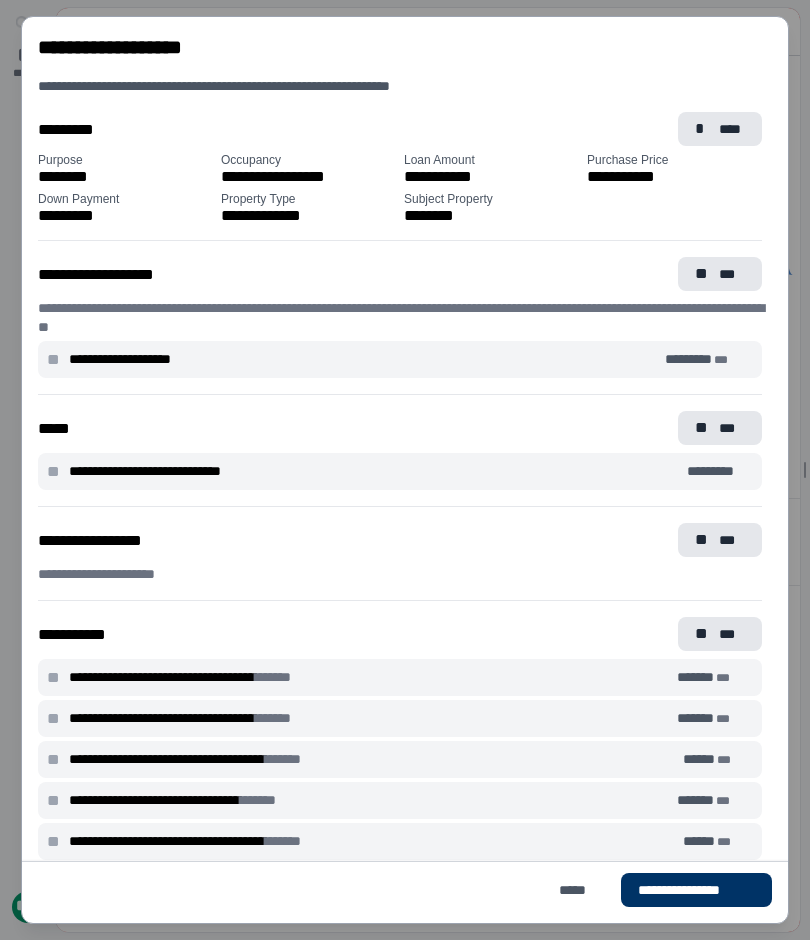click on "* ****" at bounding box center [720, 129] 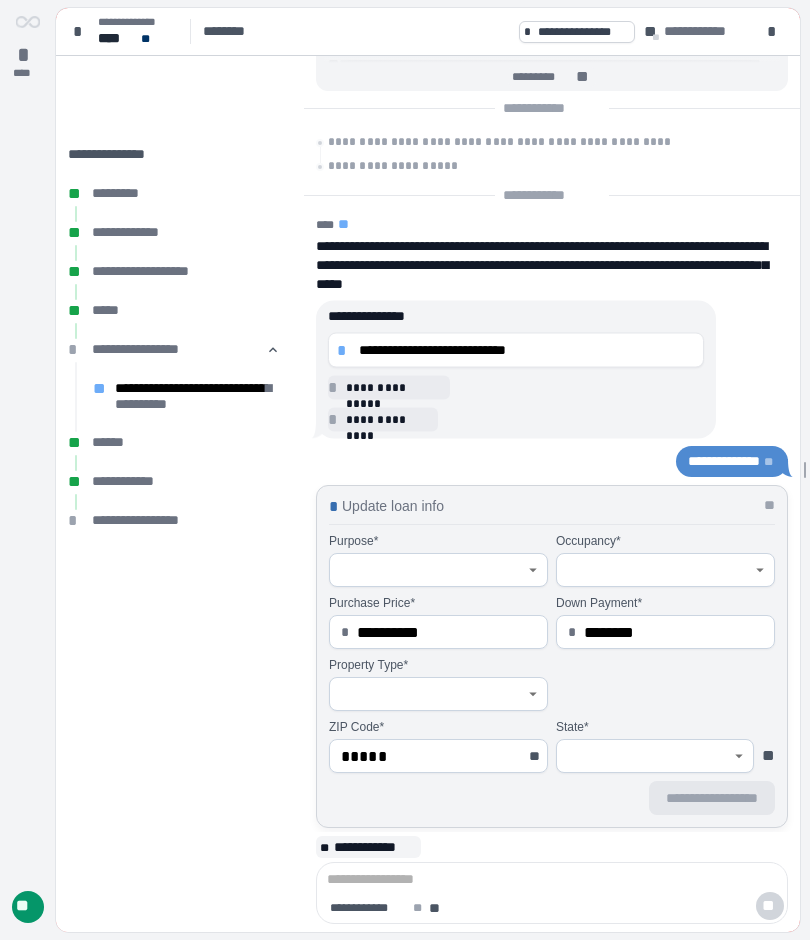 type on "********" 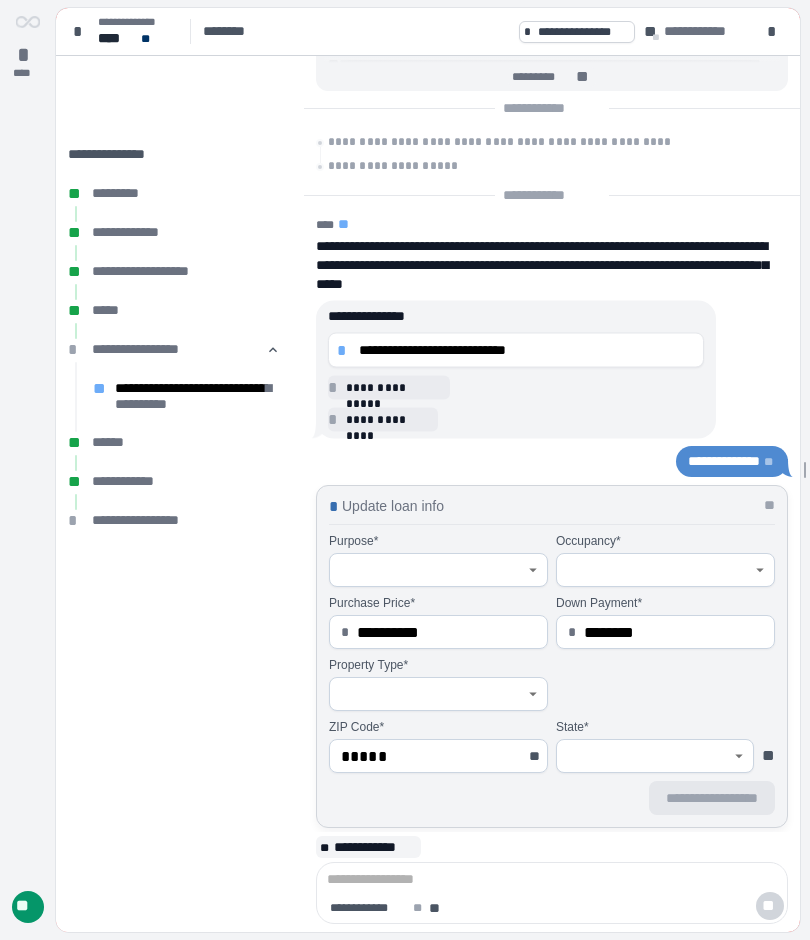 type on "**********" 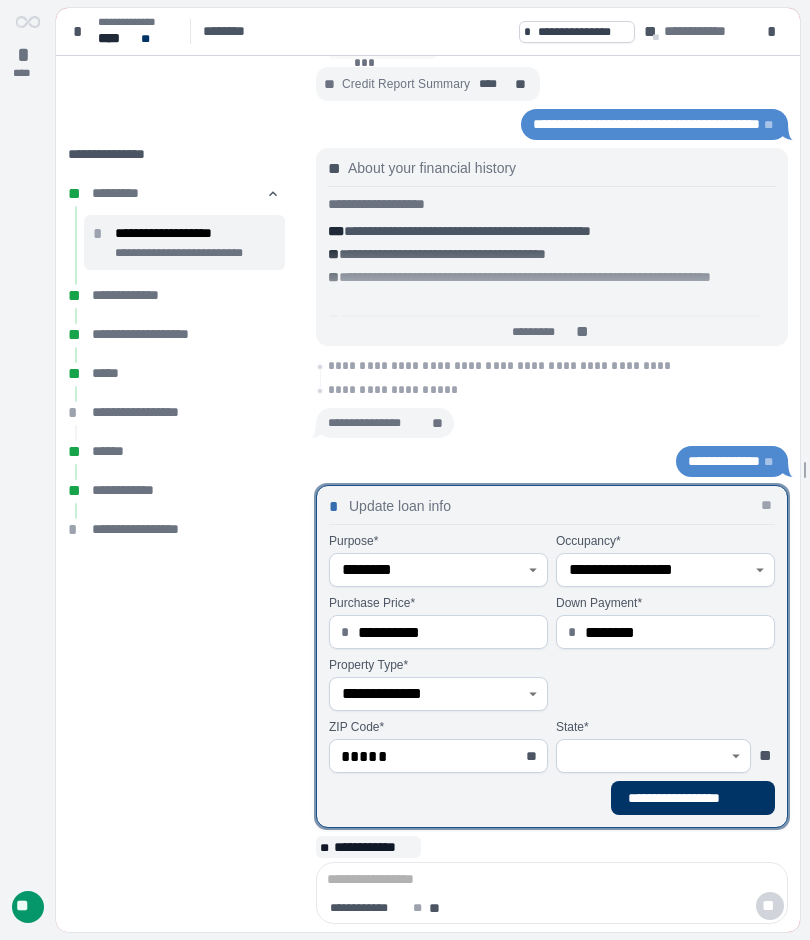 click on "**********" at bounding box center [447, 632] 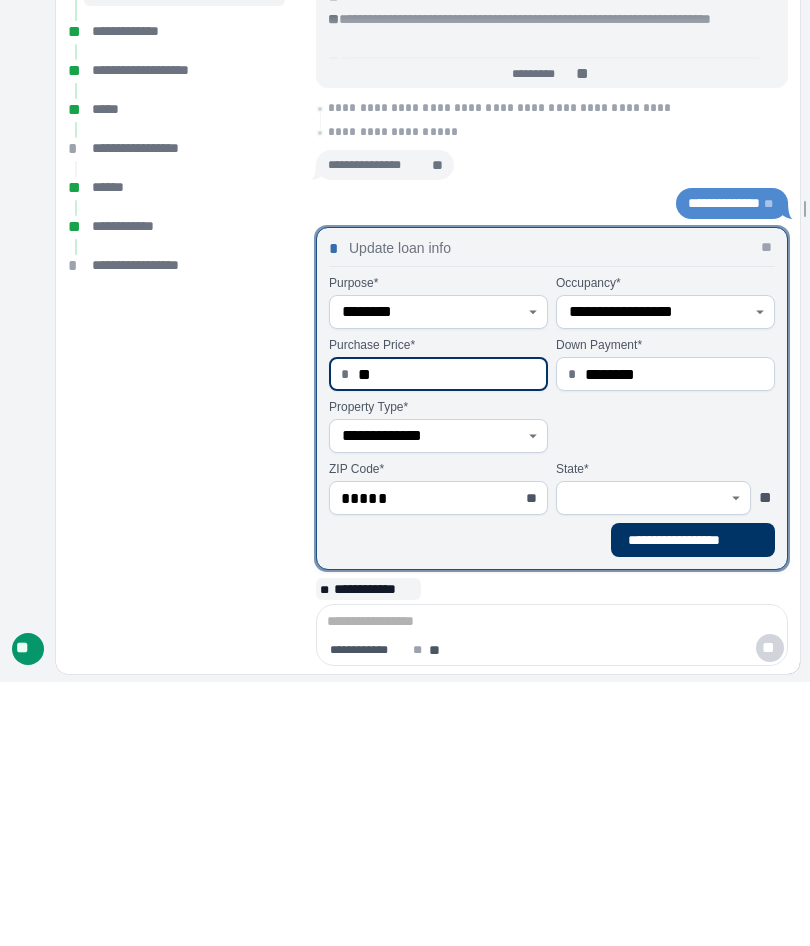 type on "*" 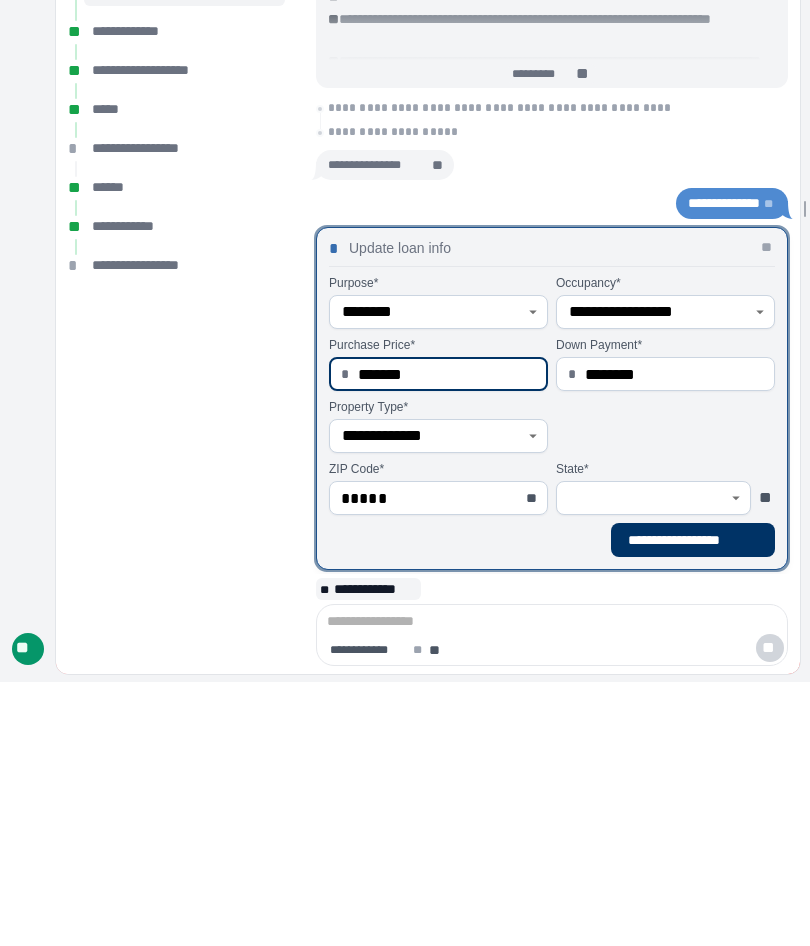 click on "**********" at bounding box center [693, 804] 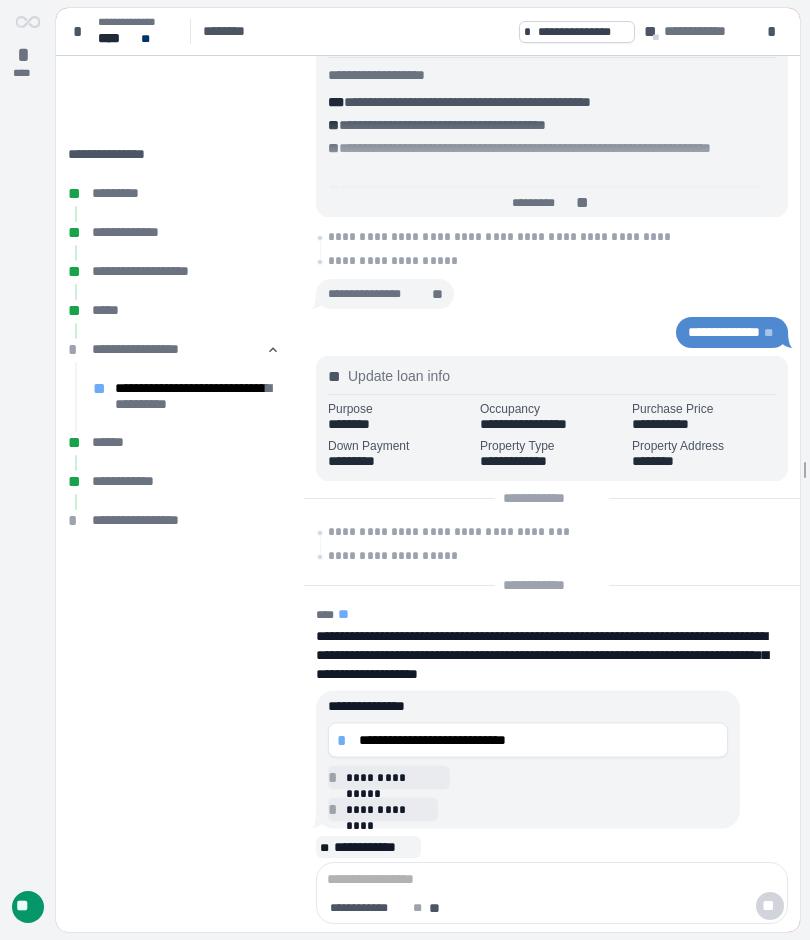 click on "**********" at bounding box center [539, 740] 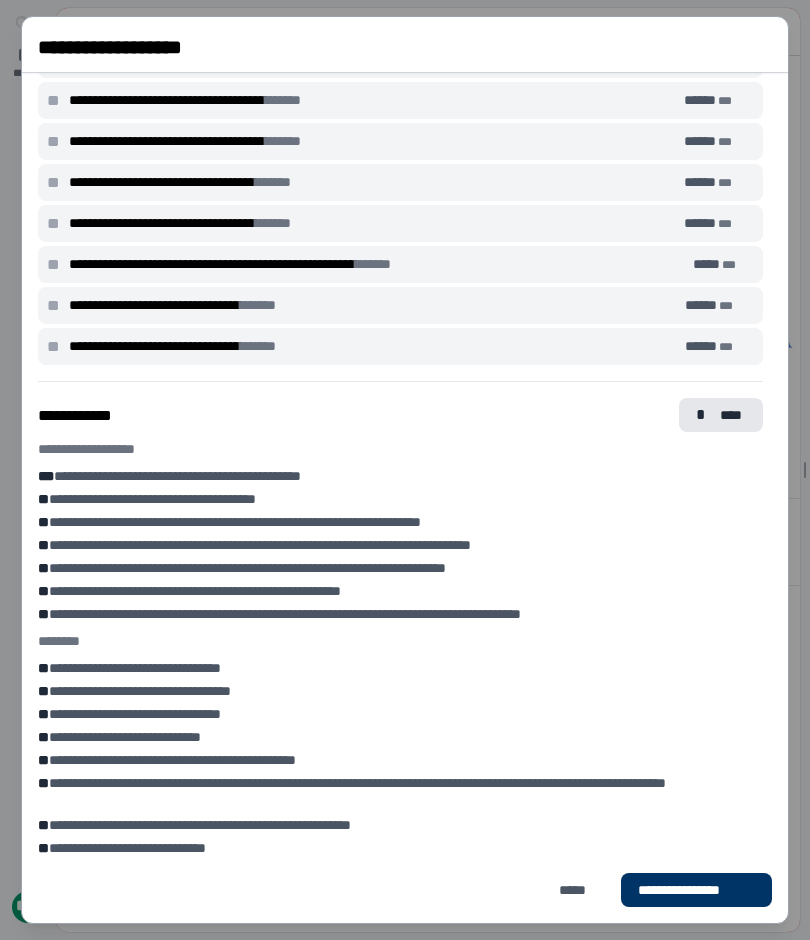 scroll, scrollTop: 905, scrollLeft: 0, axis: vertical 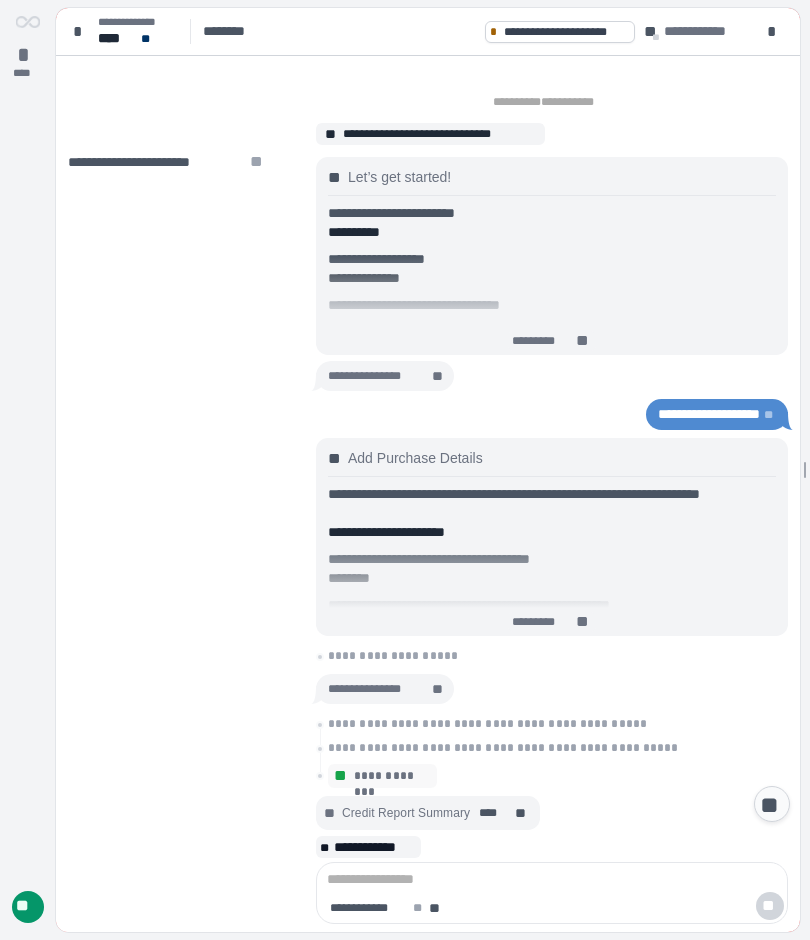click on "**********" at bounding box center (704, 31) 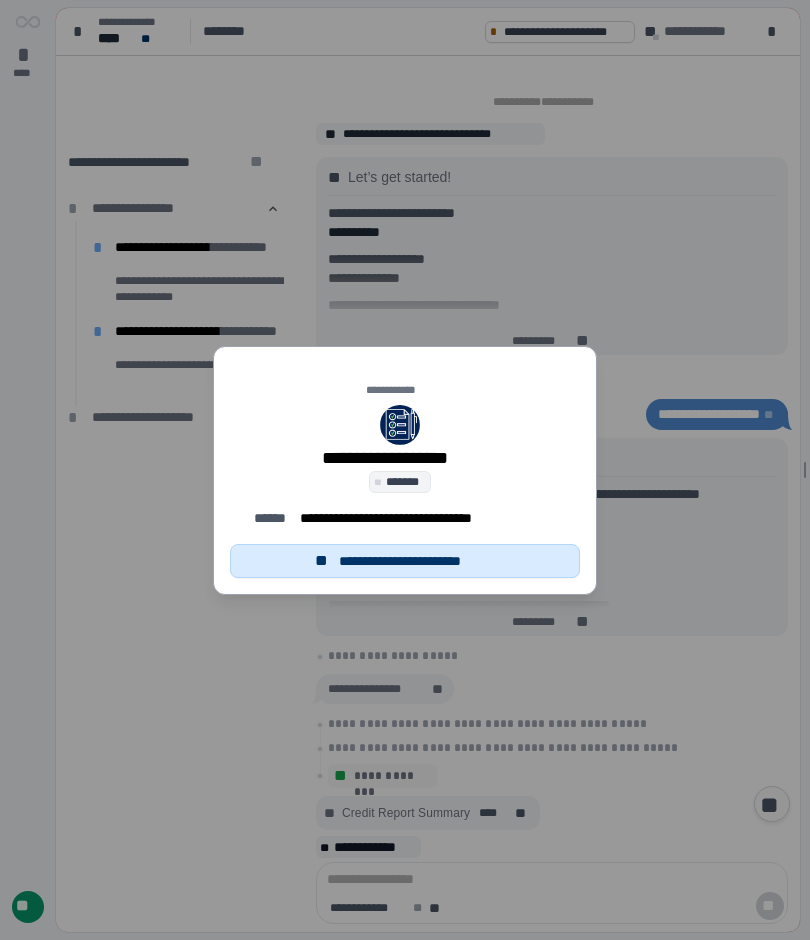 click on "**********" at bounding box center [405, 470] 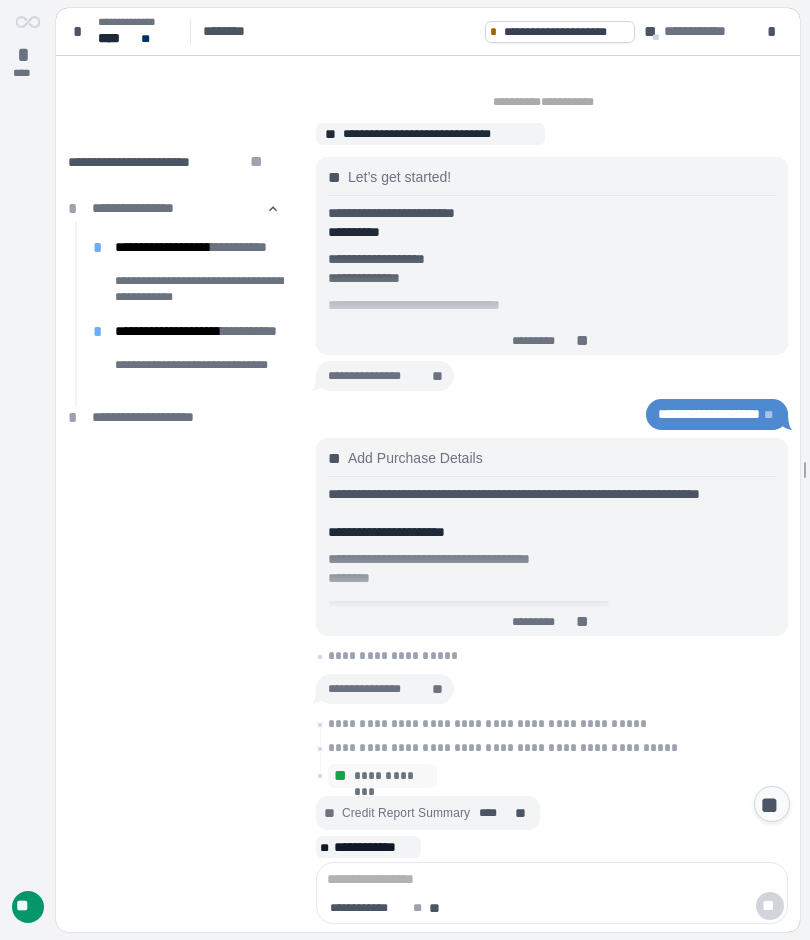 scroll, scrollTop: 1021, scrollLeft: 0, axis: vertical 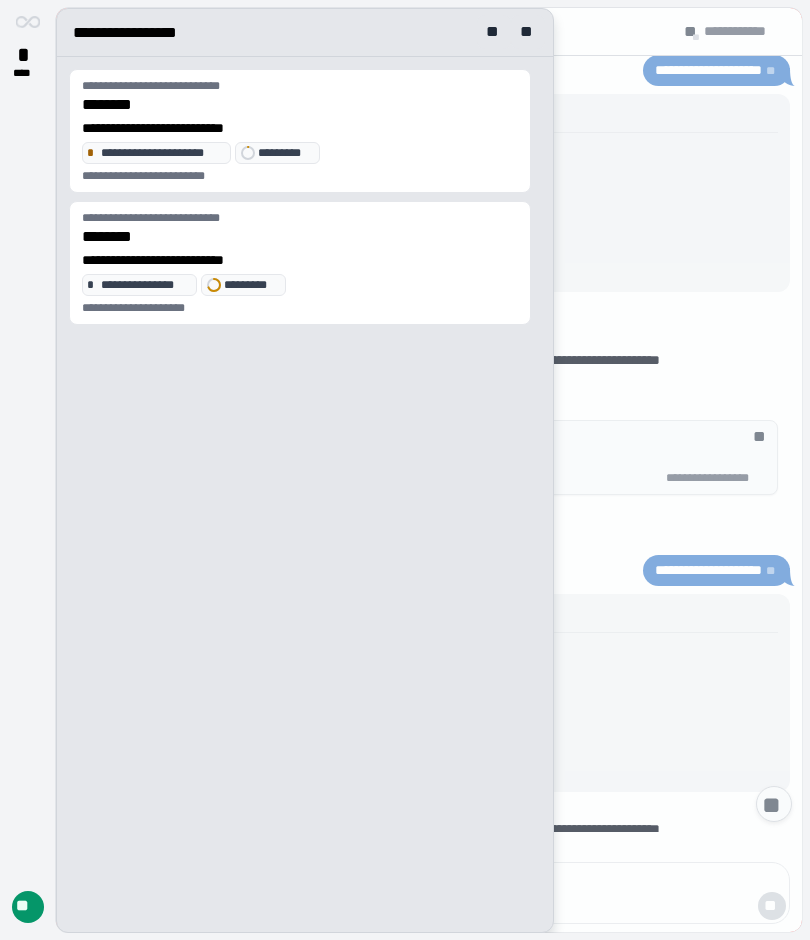click on "**********" at bounding box center [305, 260] 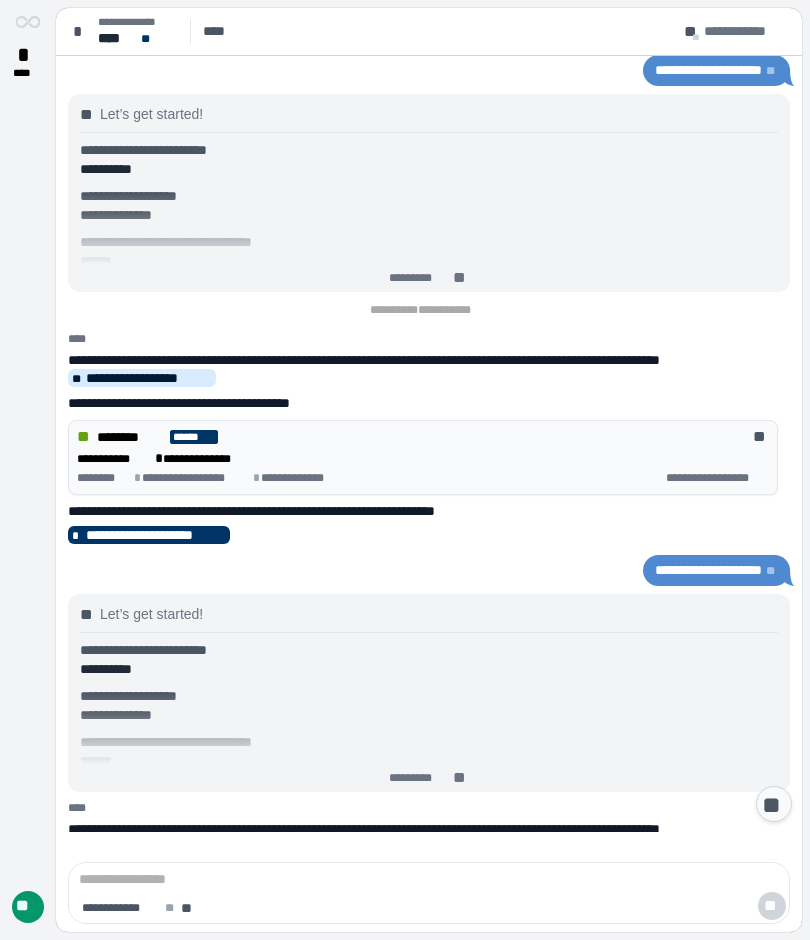 scroll, scrollTop: 0, scrollLeft: 0, axis: both 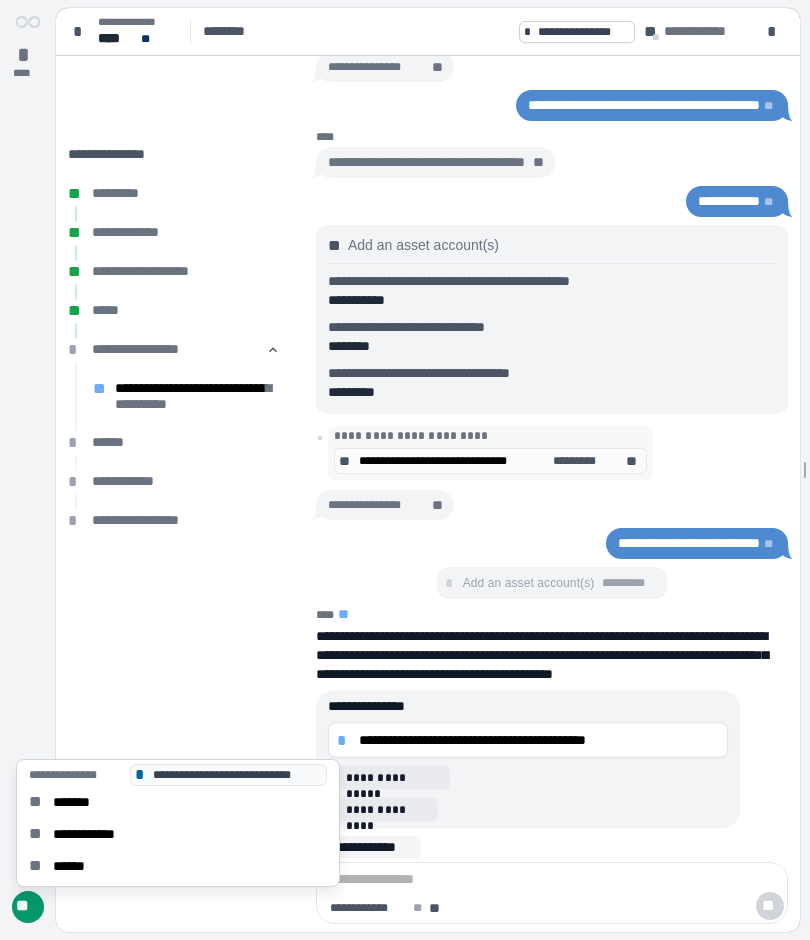 click on "******" at bounding box center [75, 866] 